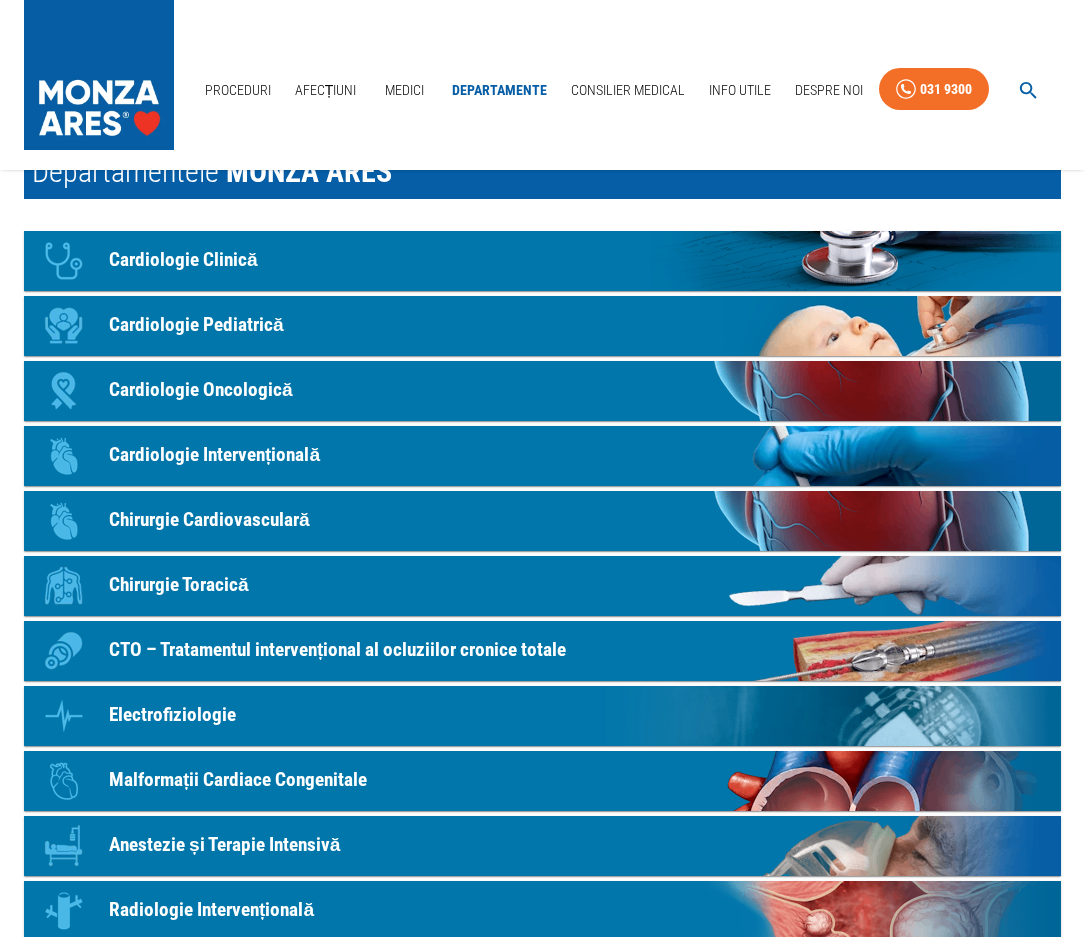 scroll, scrollTop: 0, scrollLeft: 0, axis: both 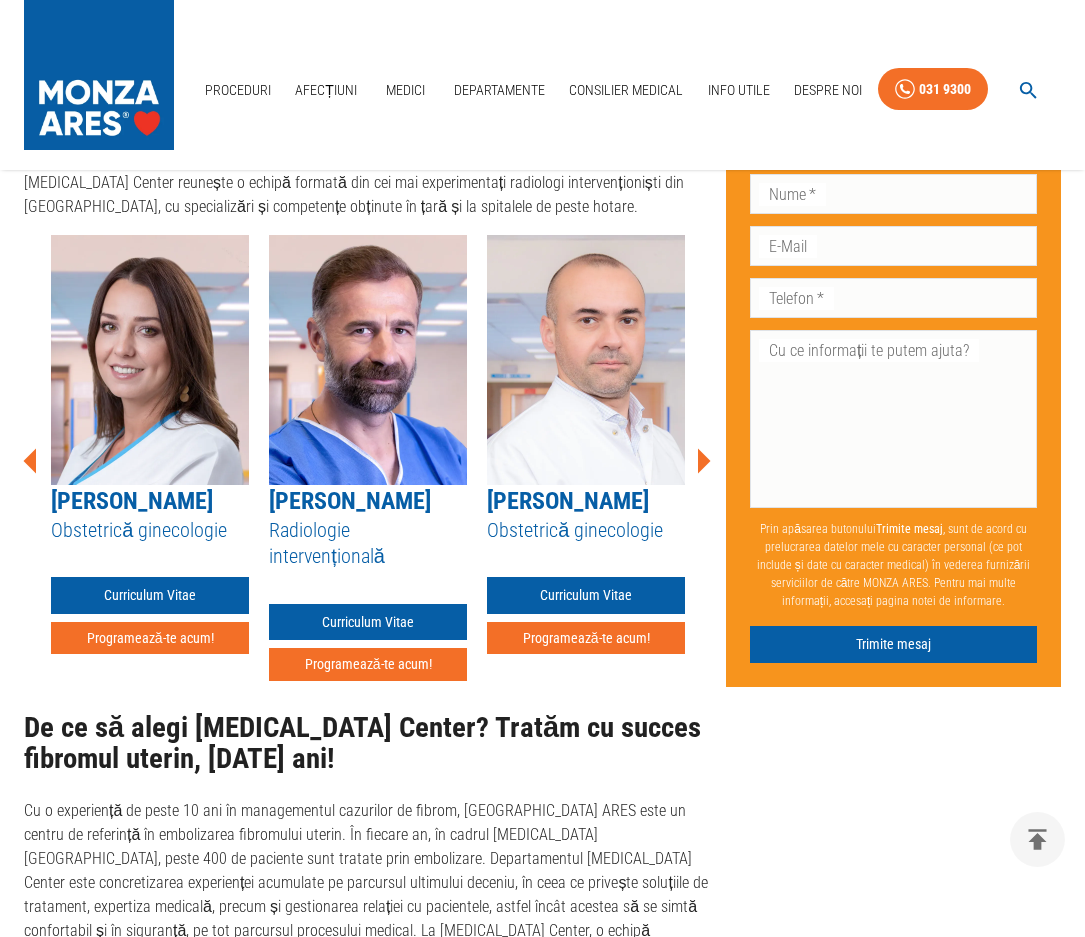 click 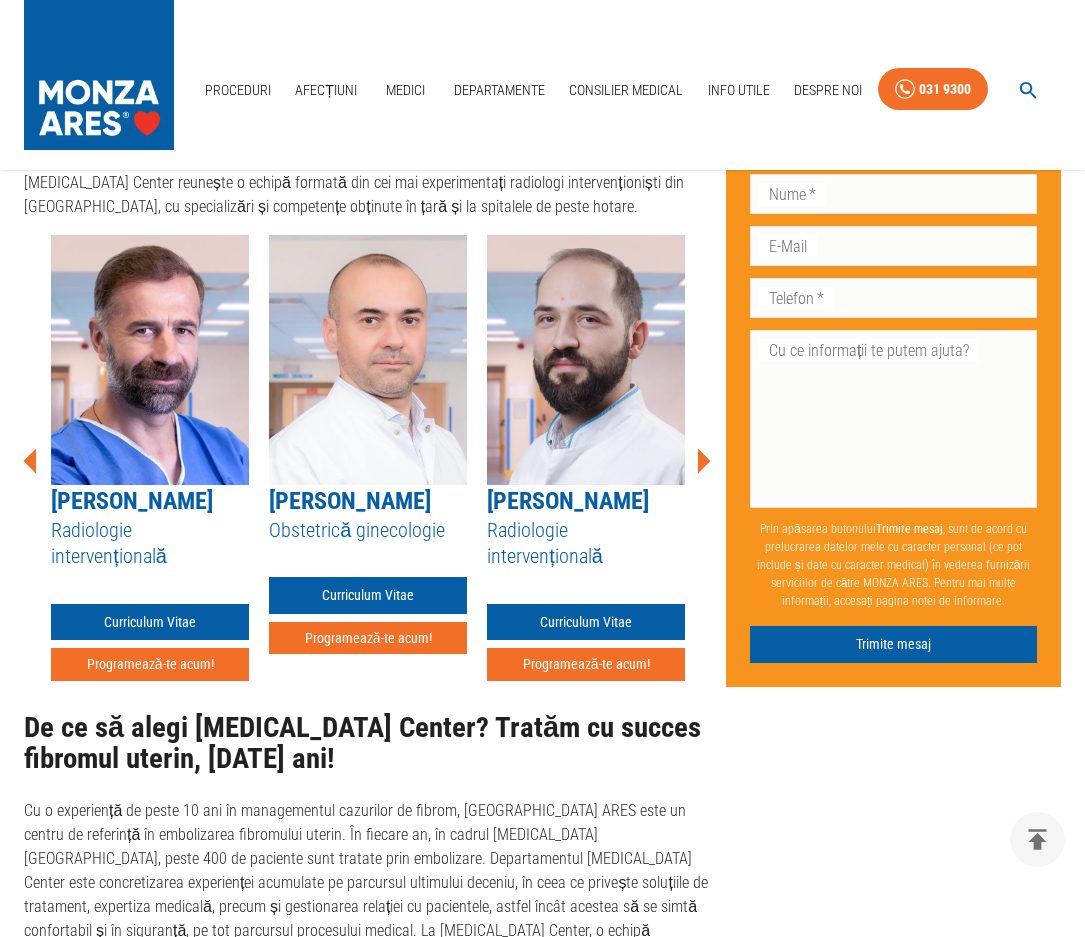 click 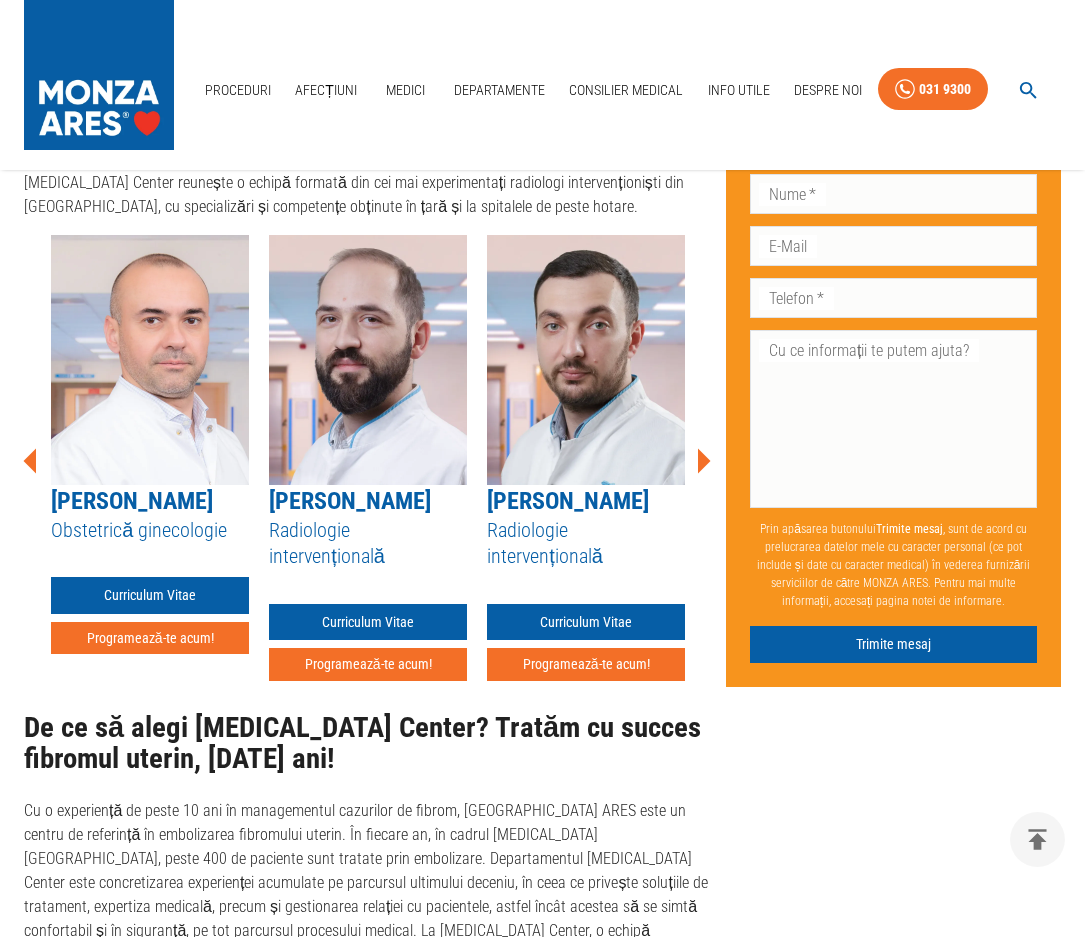 click 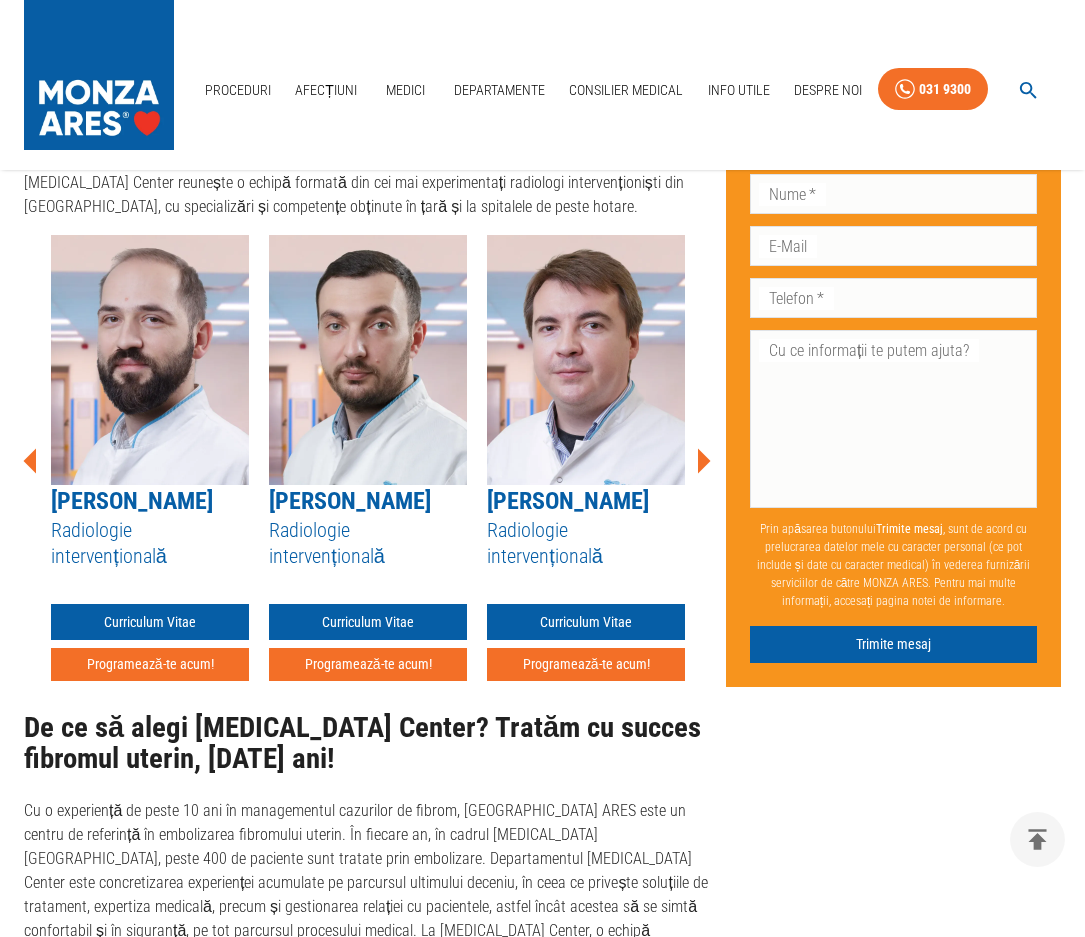 click 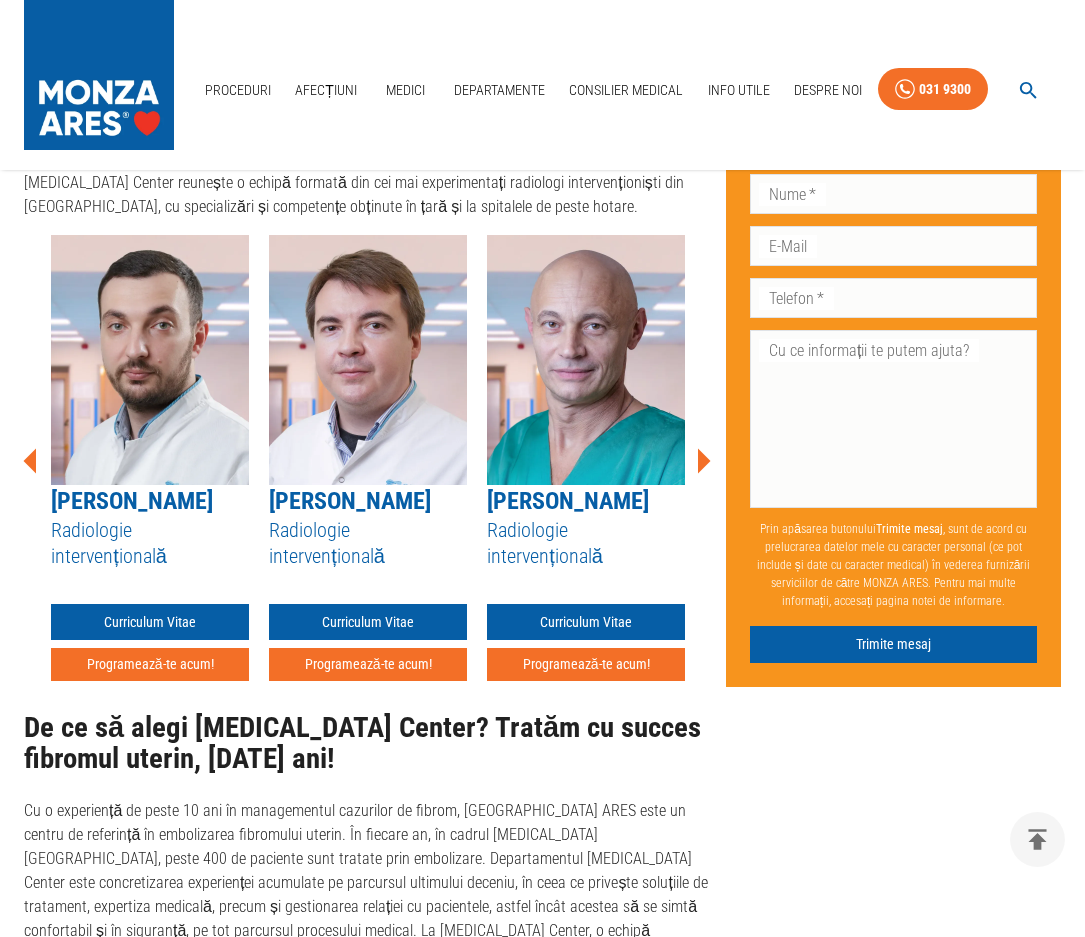 click 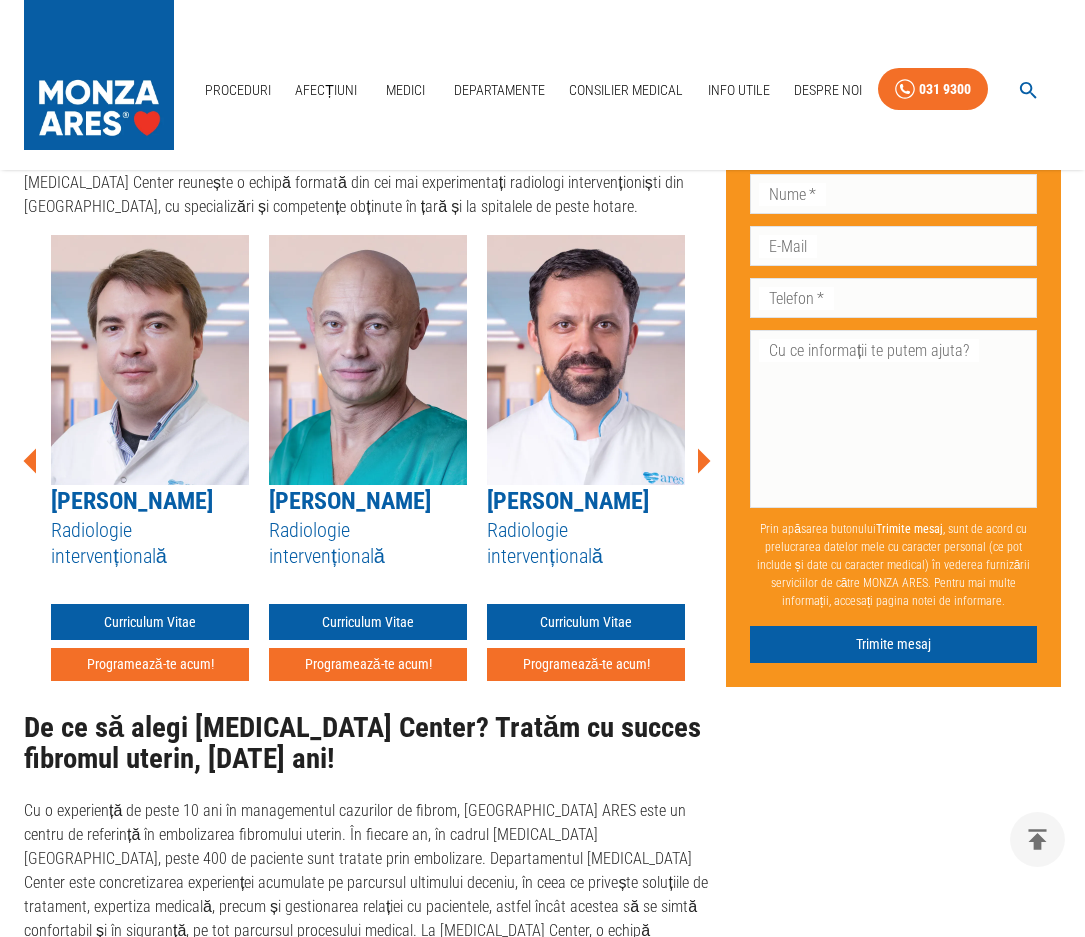 click 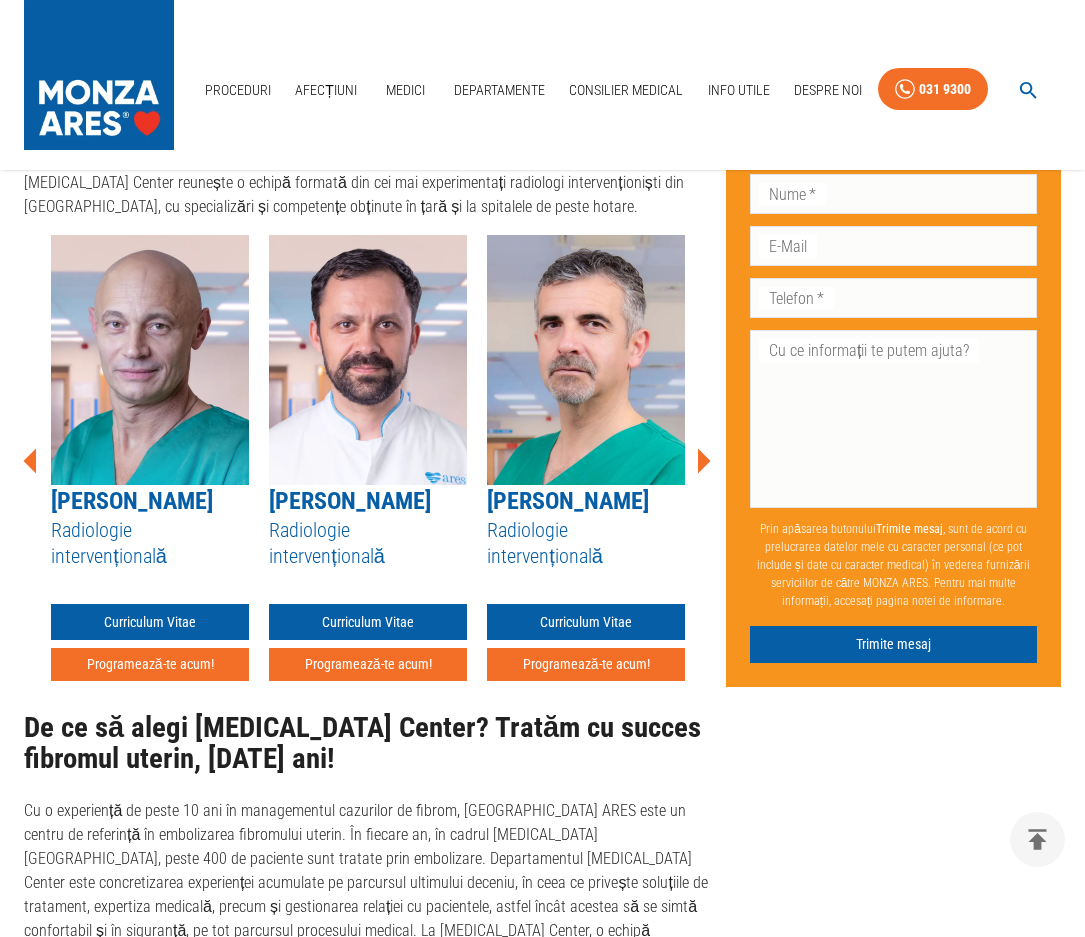 click 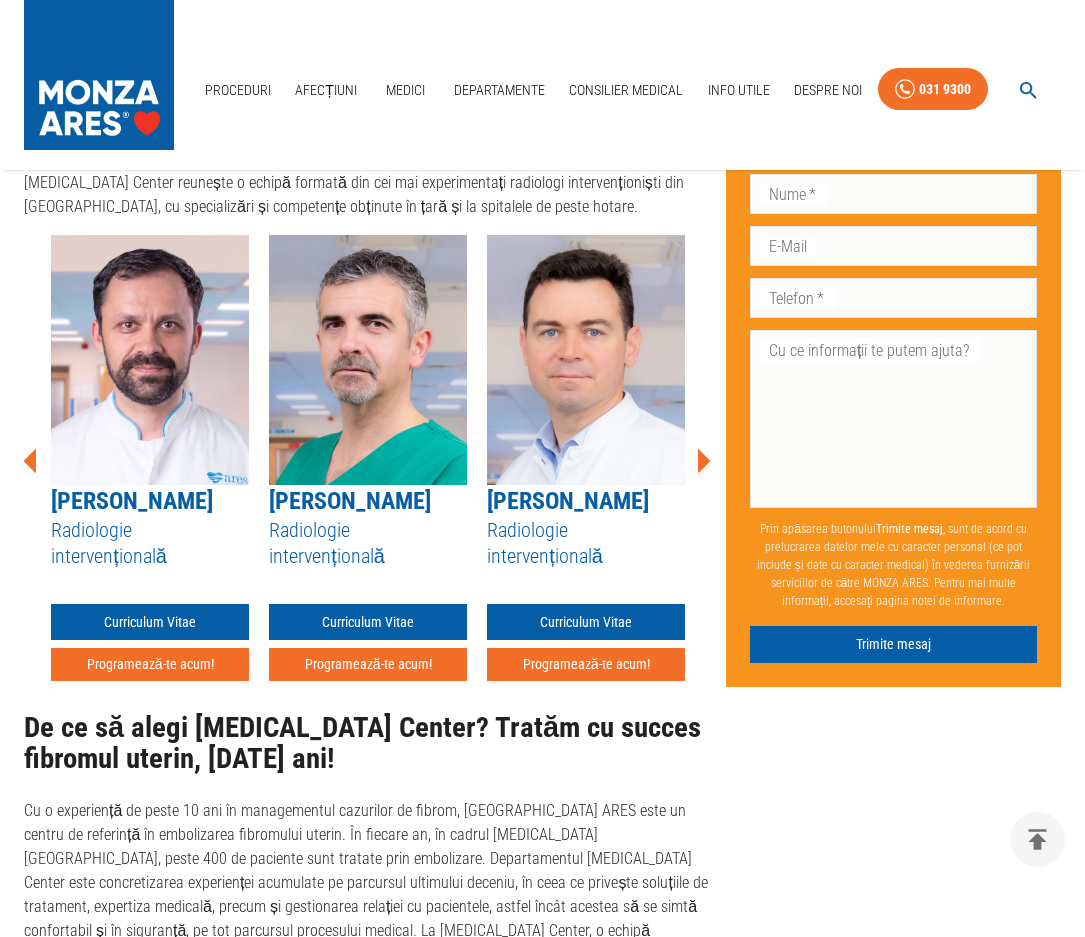 click 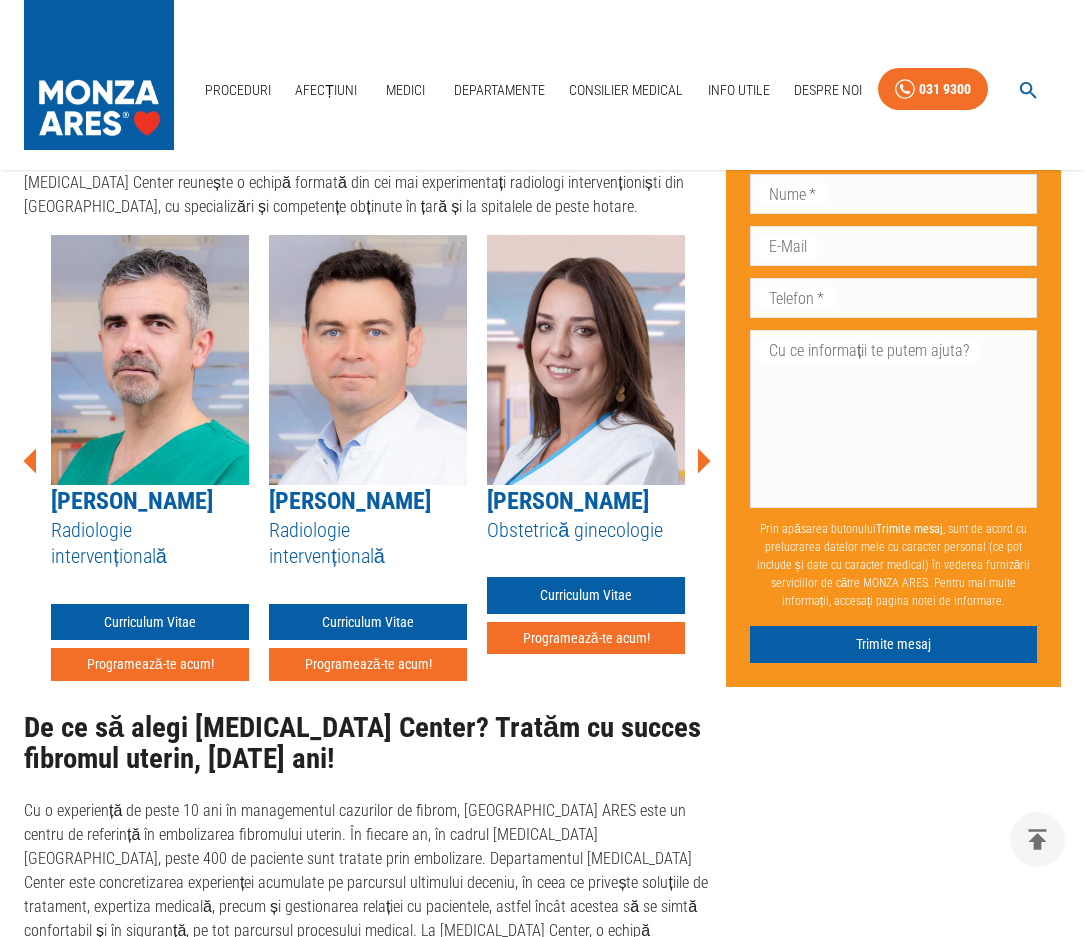 click 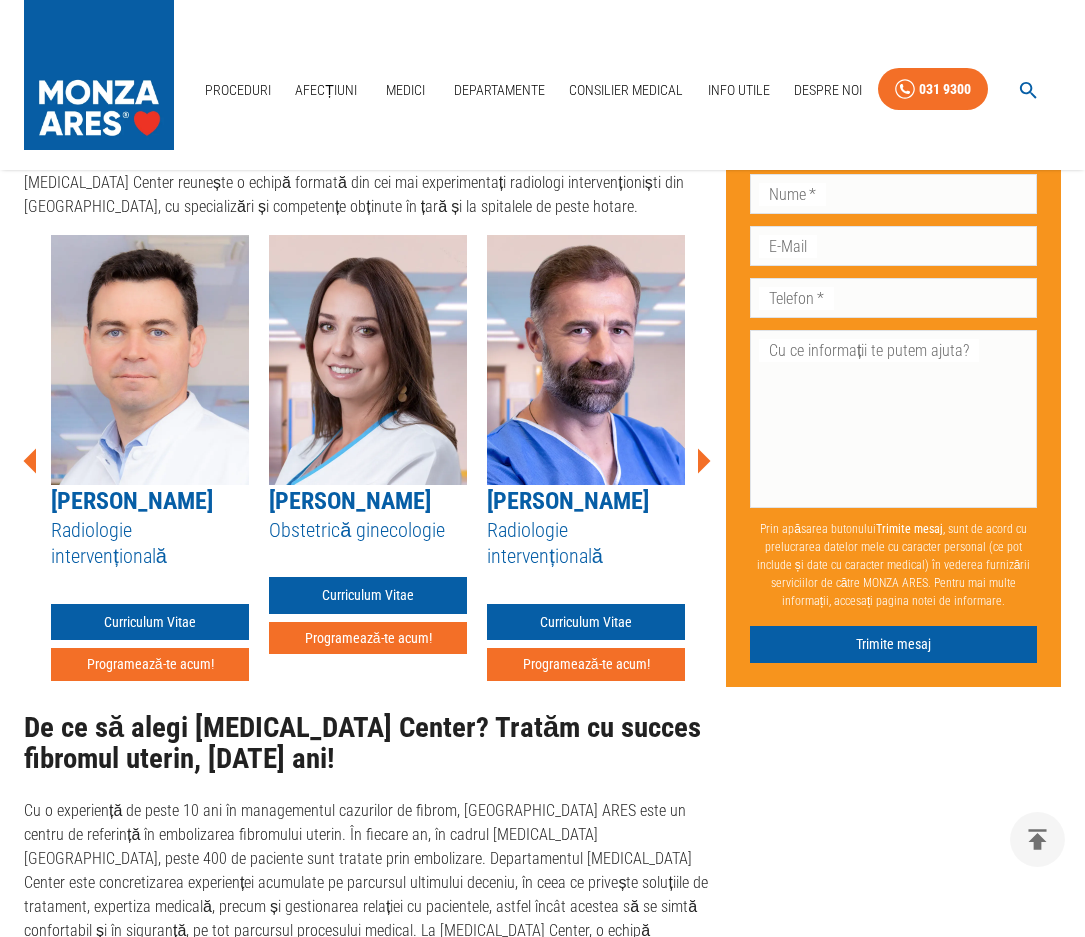click 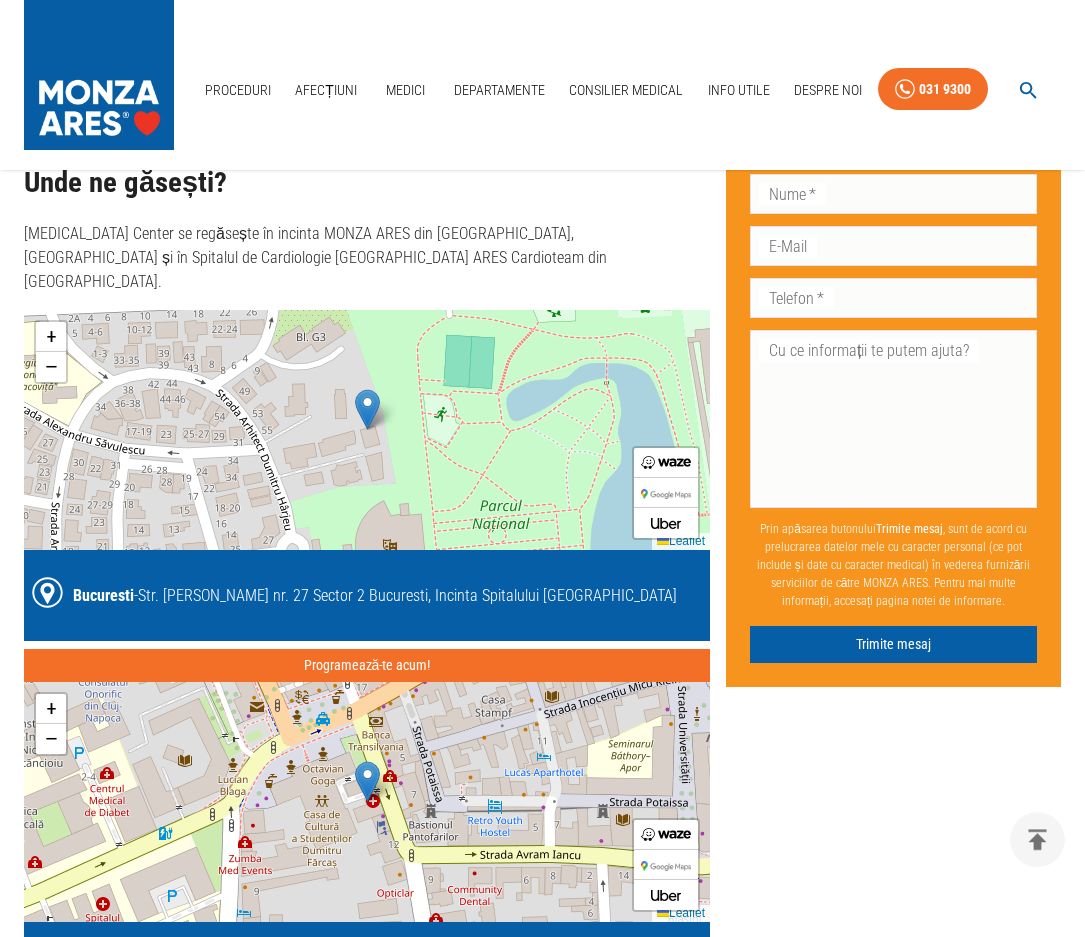 scroll, scrollTop: 3060, scrollLeft: 0, axis: vertical 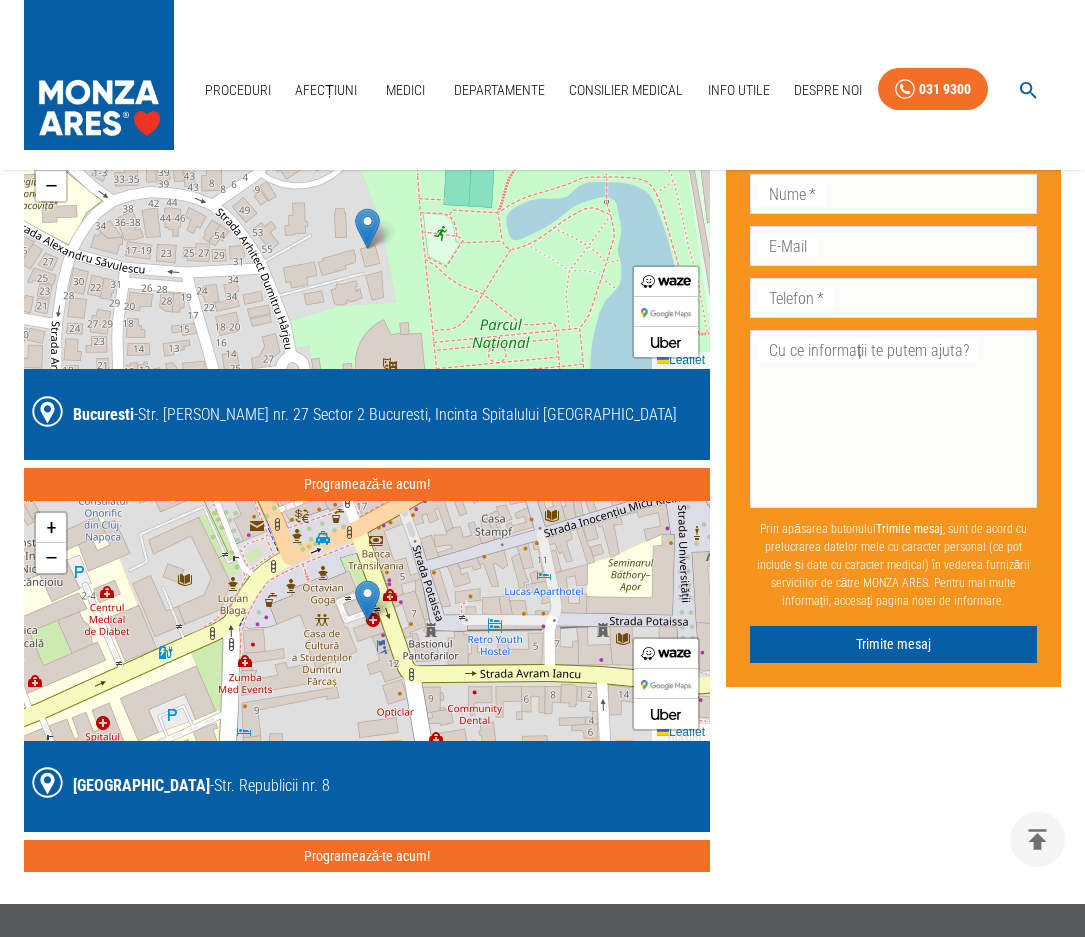 click on "[GEOGRAPHIC_DATA]  -  Str. Republicii nr. 8" at bounding box center [367, 786] 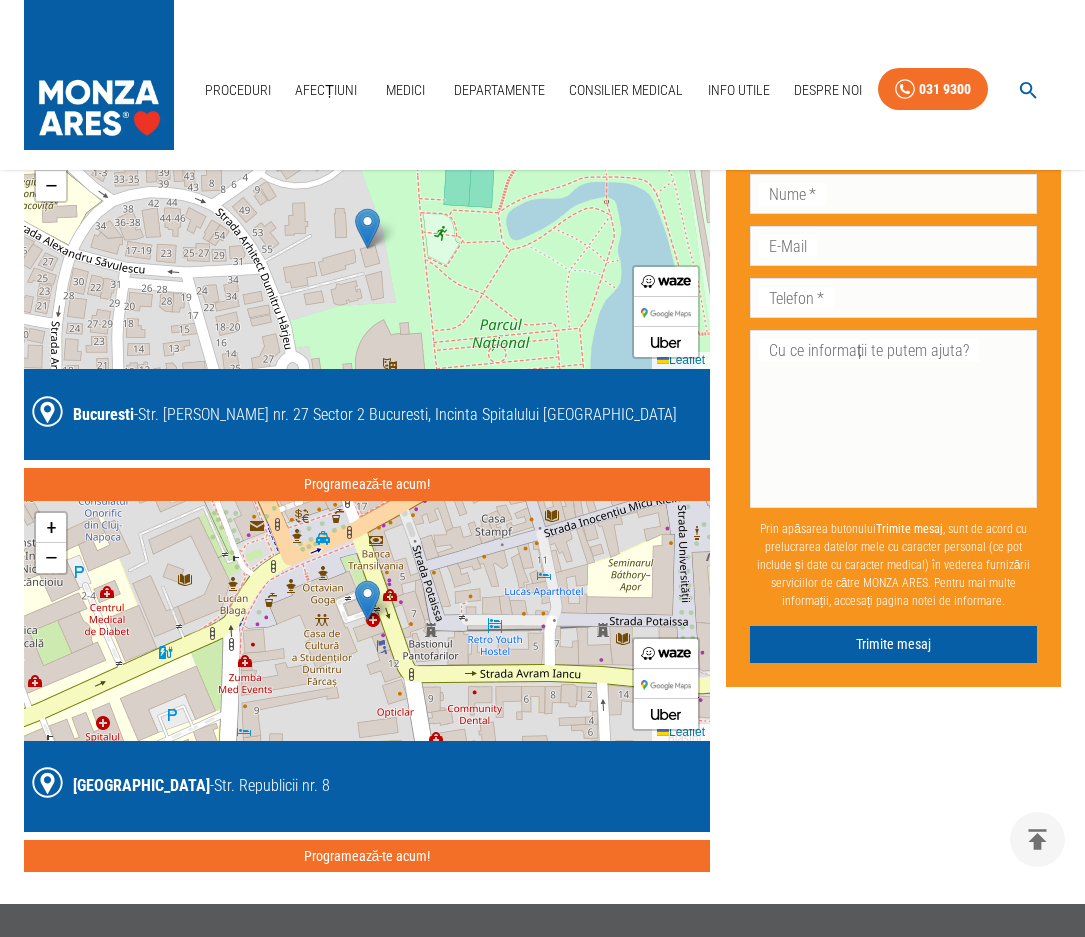 click at bounding box center [367, 600] 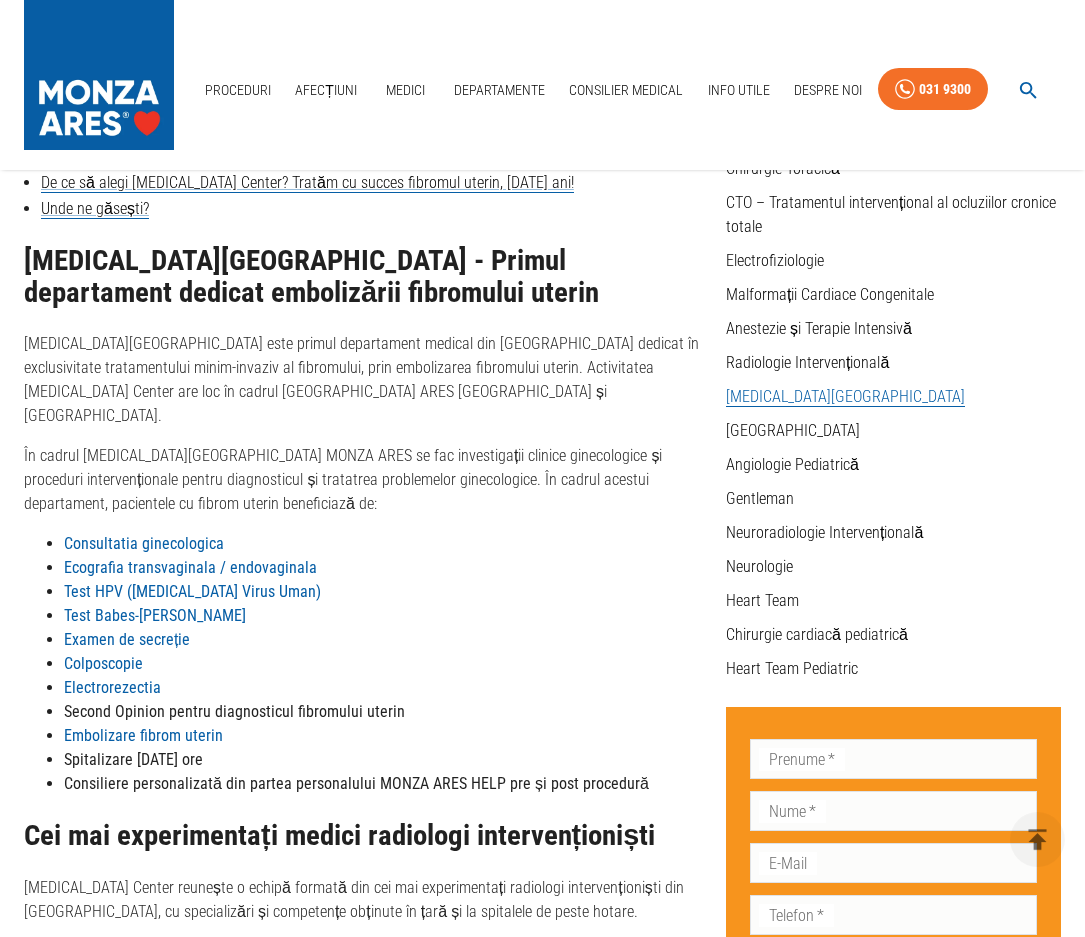 scroll, scrollTop: 0, scrollLeft: 0, axis: both 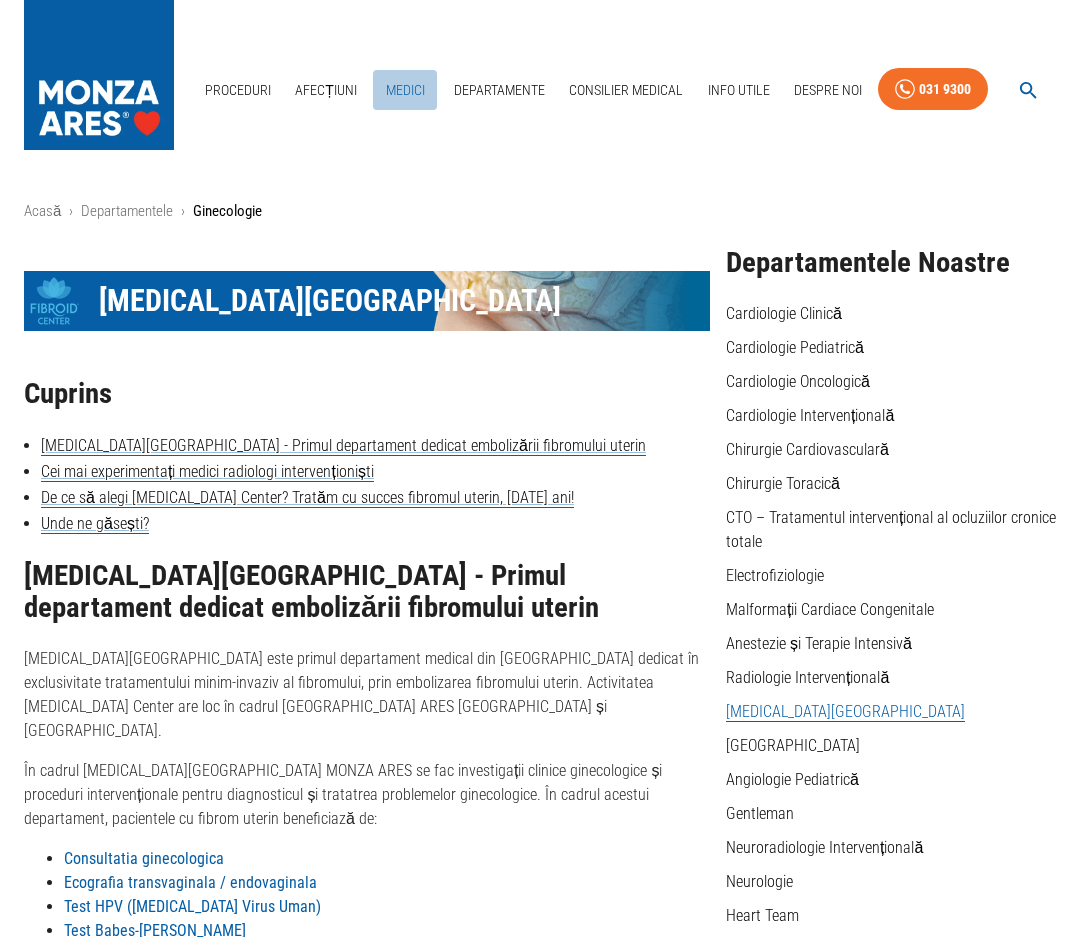 click on "Medici" at bounding box center (405, 90) 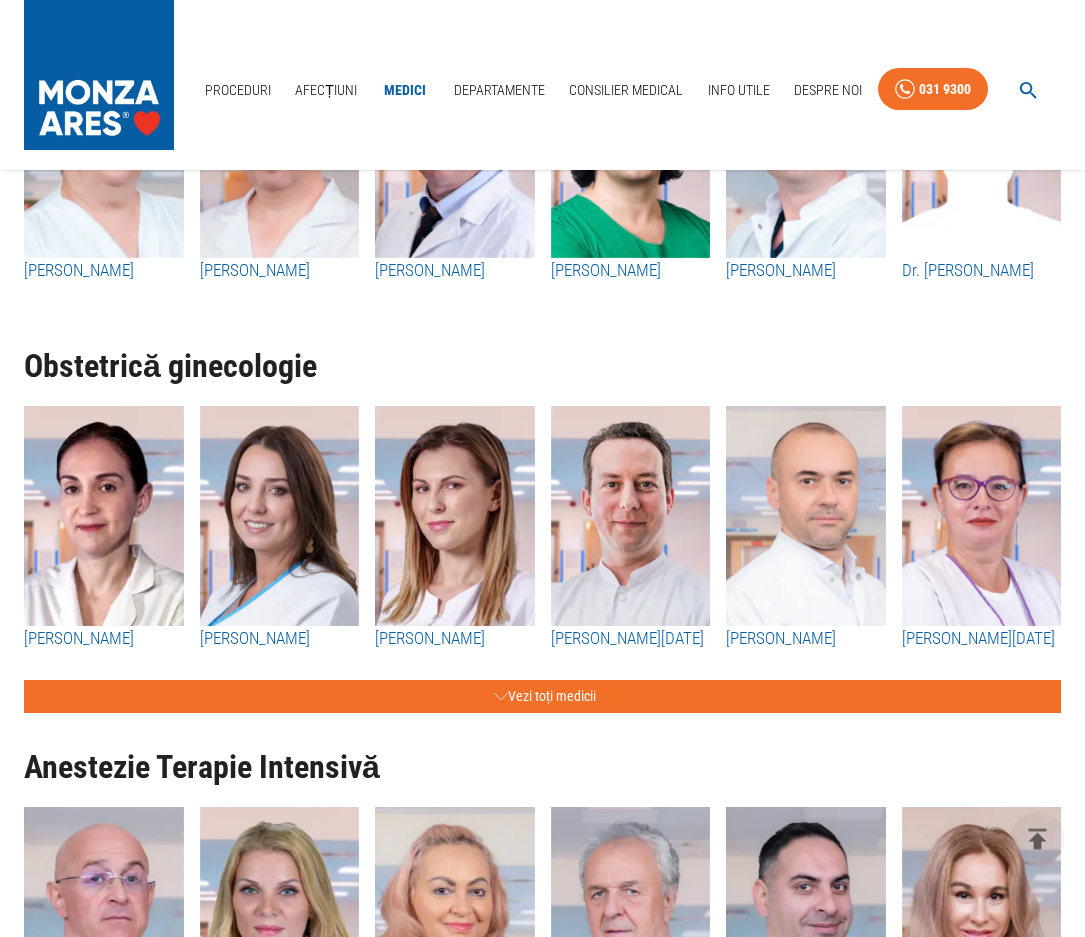 scroll, scrollTop: 3162, scrollLeft: 0, axis: vertical 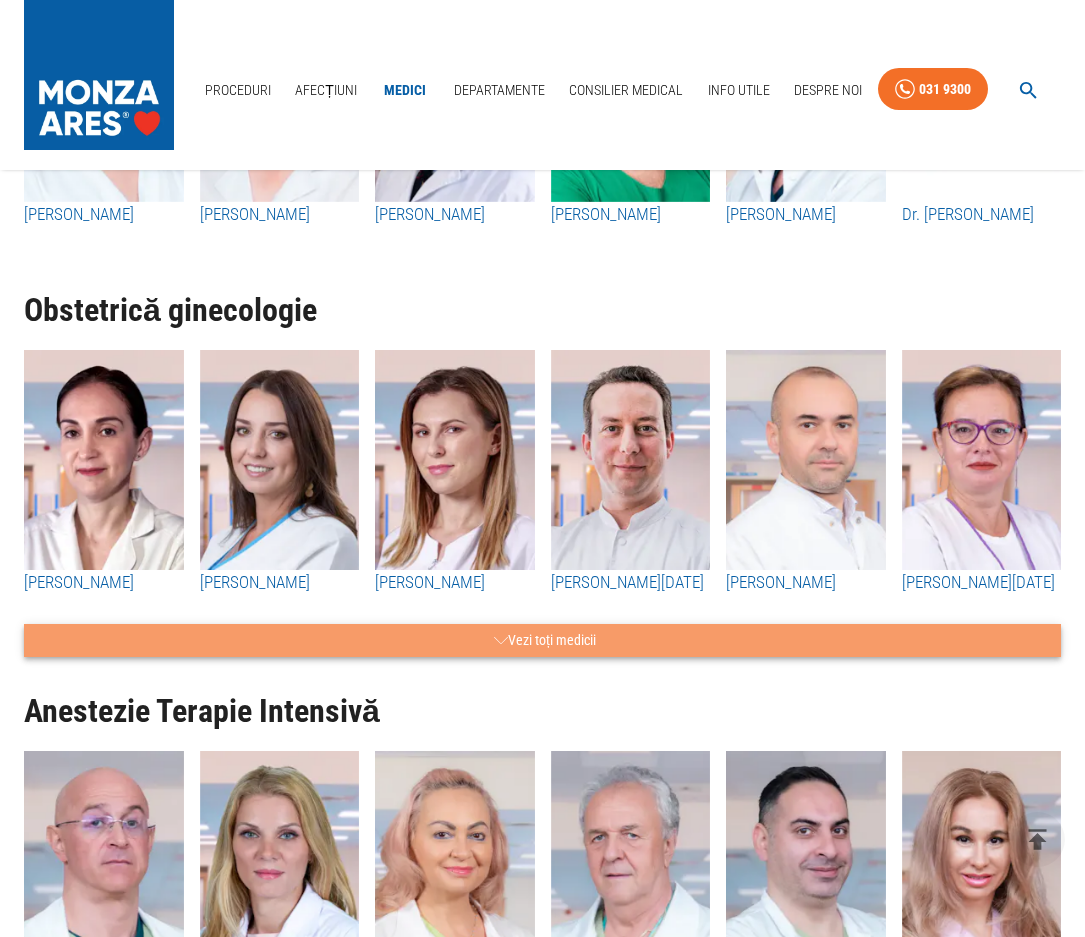 click on "Vezi toți medicii" at bounding box center (542, 640) 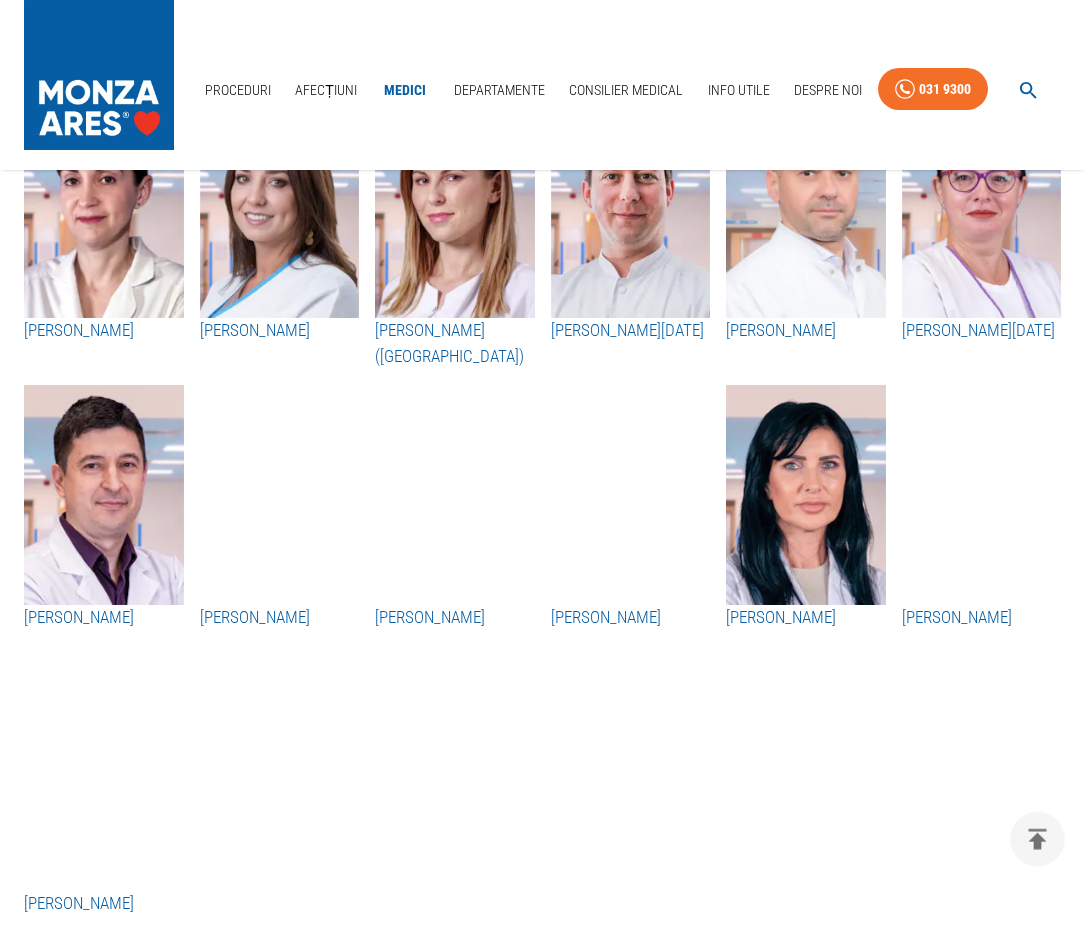 scroll, scrollTop: 3366, scrollLeft: 0, axis: vertical 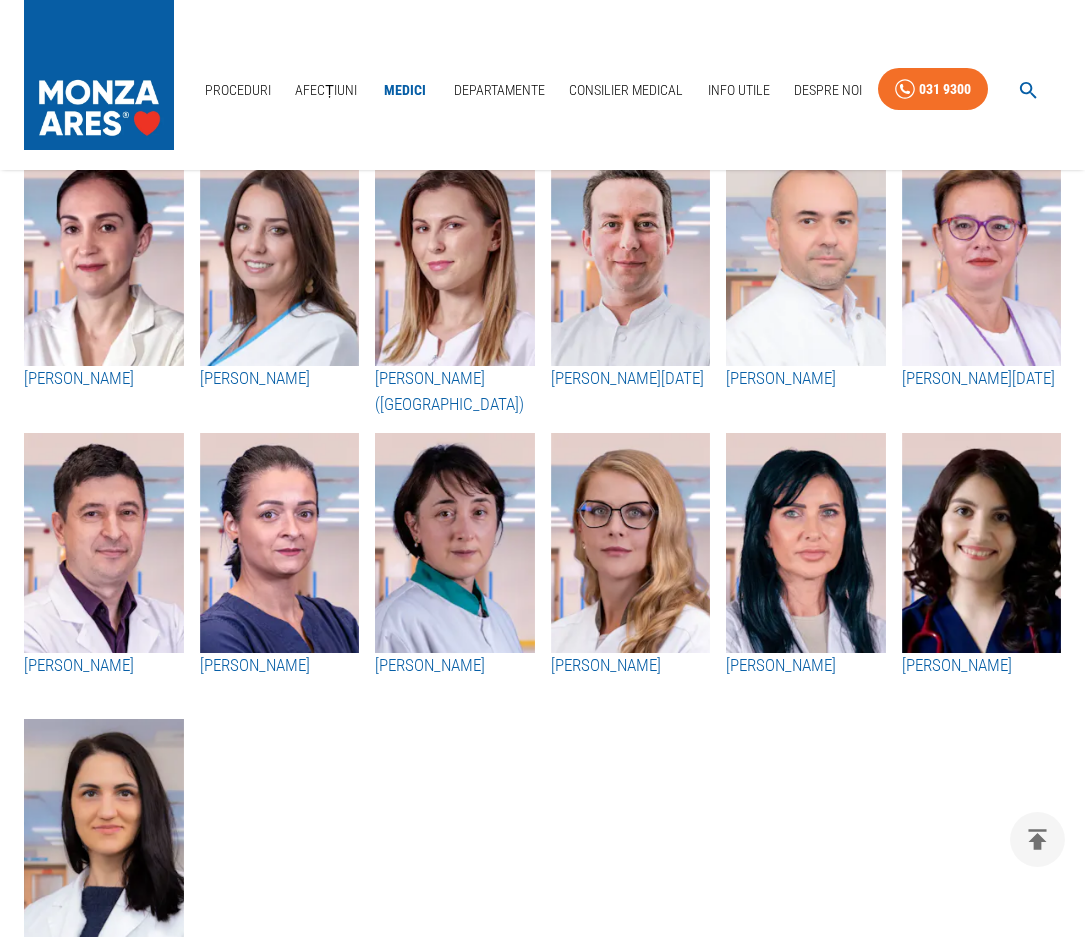 click at bounding box center (104, 256) 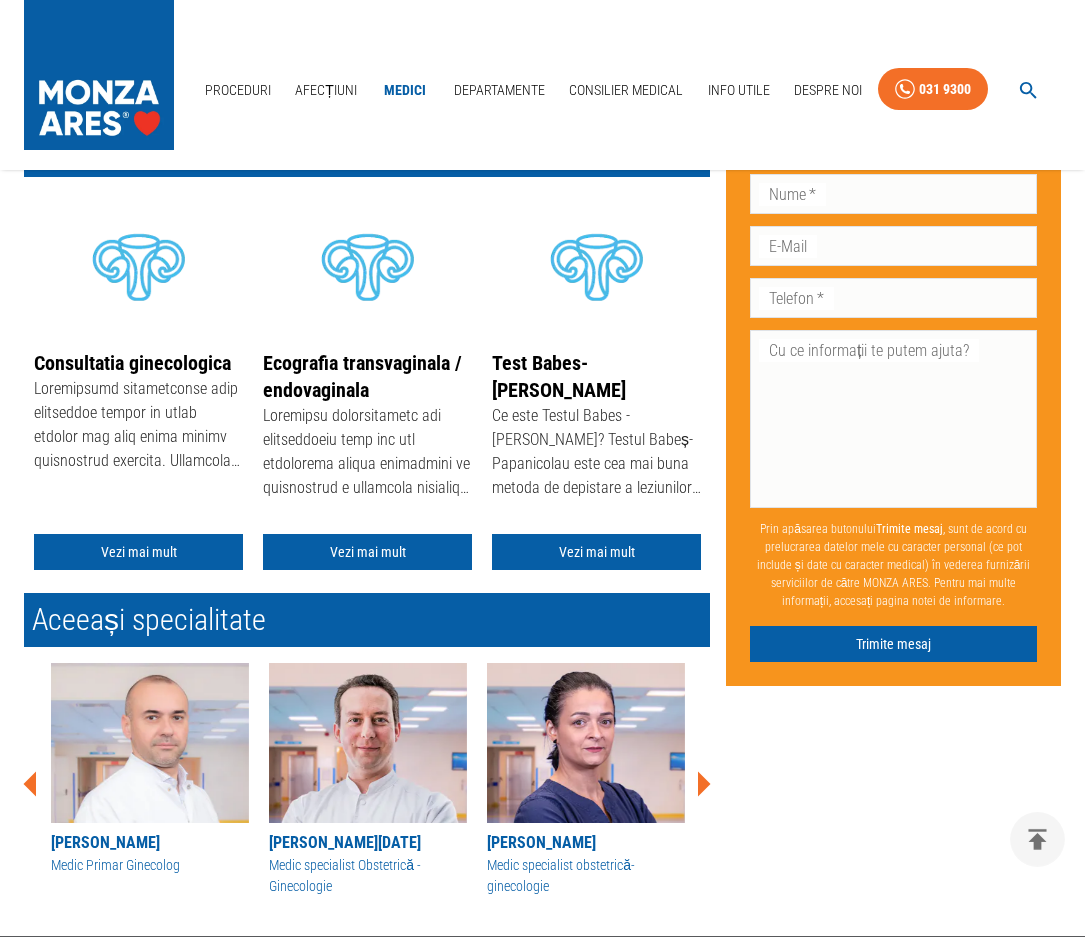 scroll, scrollTop: 287, scrollLeft: 0, axis: vertical 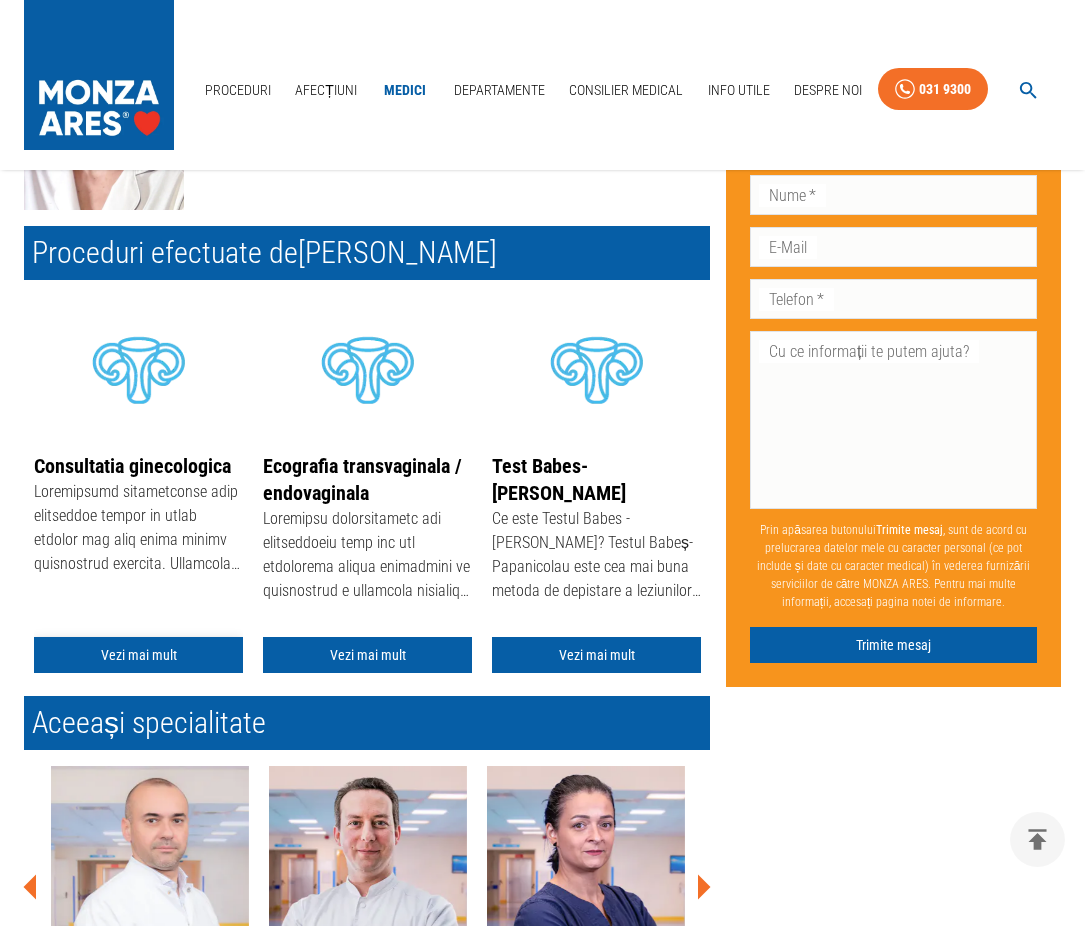 click on "Vezi mai mult" at bounding box center (138, 655) 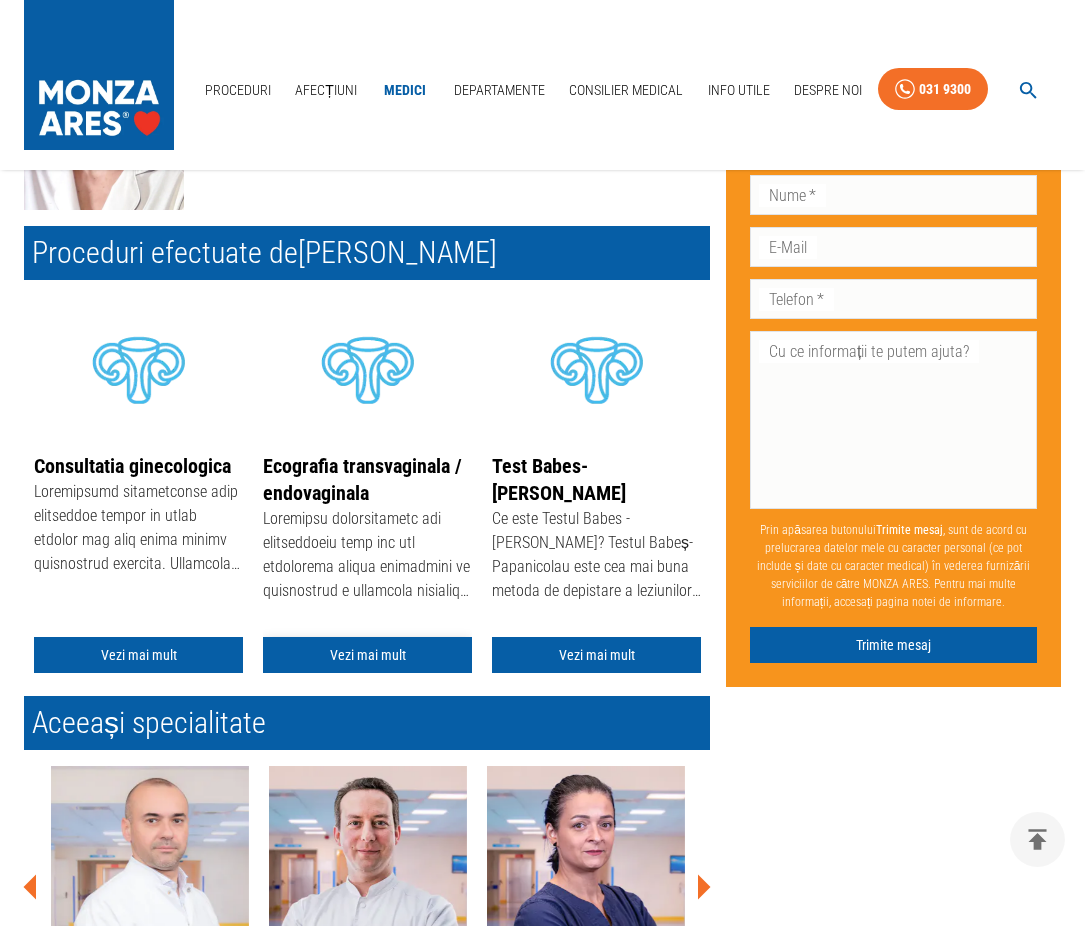 click on "Vezi mai mult" at bounding box center [367, 655] 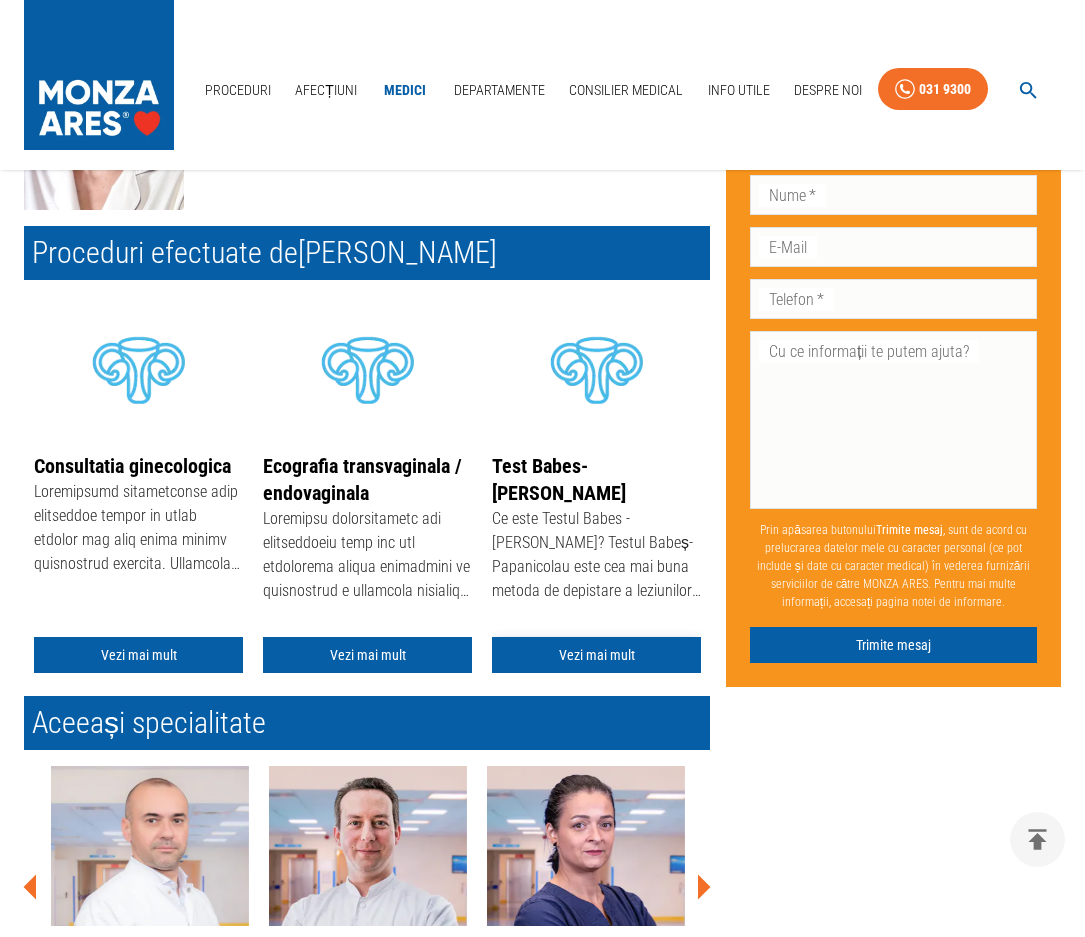 click on "Vezi mai mult" at bounding box center [596, 655] 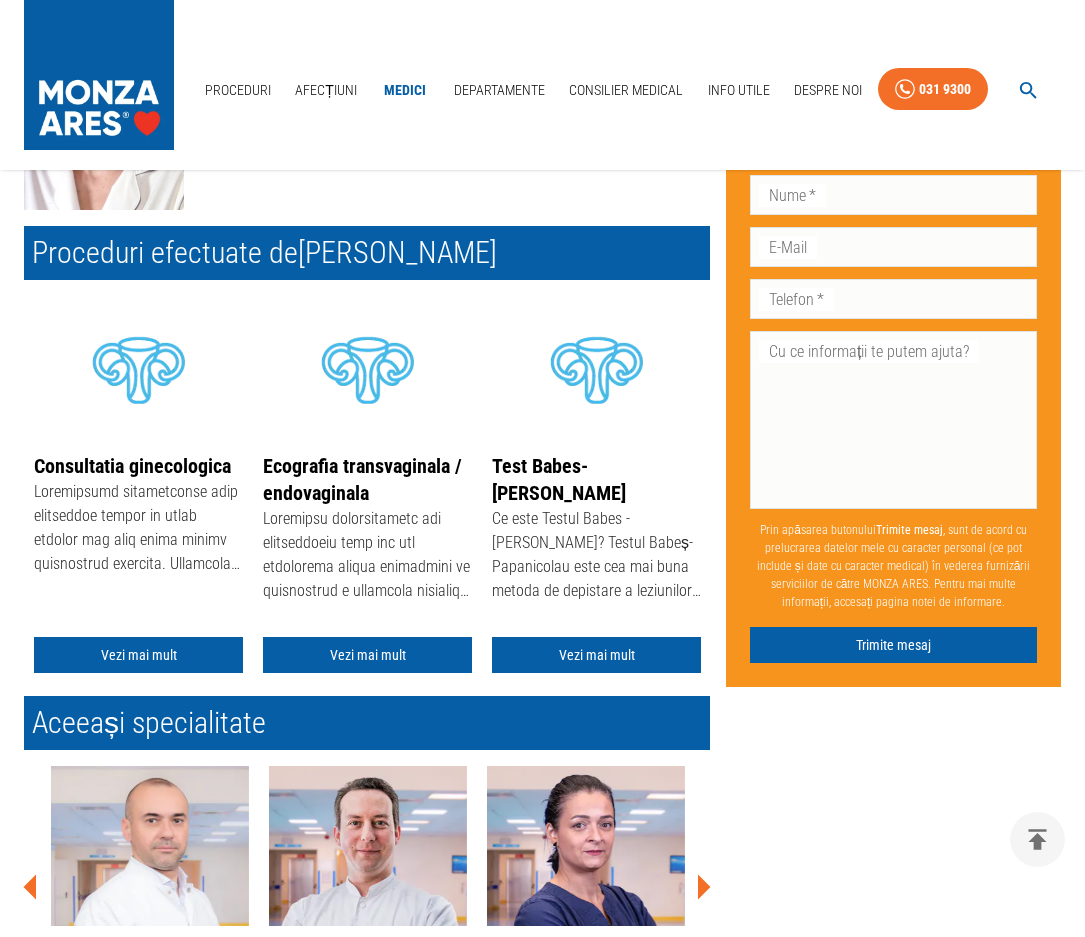 scroll, scrollTop: 0, scrollLeft: 0, axis: both 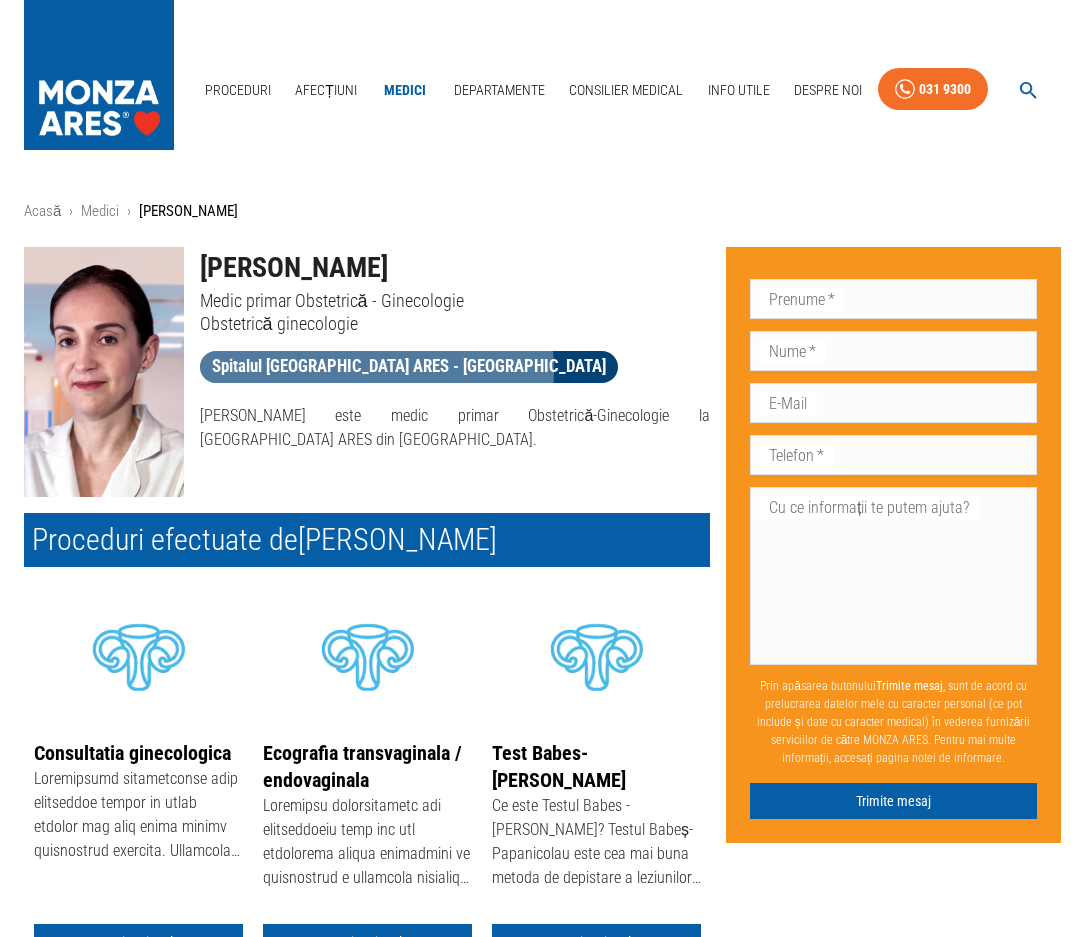 click on "Spitalul [GEOGRAPHIC_DATA] ARES - [GEOGRAPHIC_DATA]" at bounding box center [409, 366] 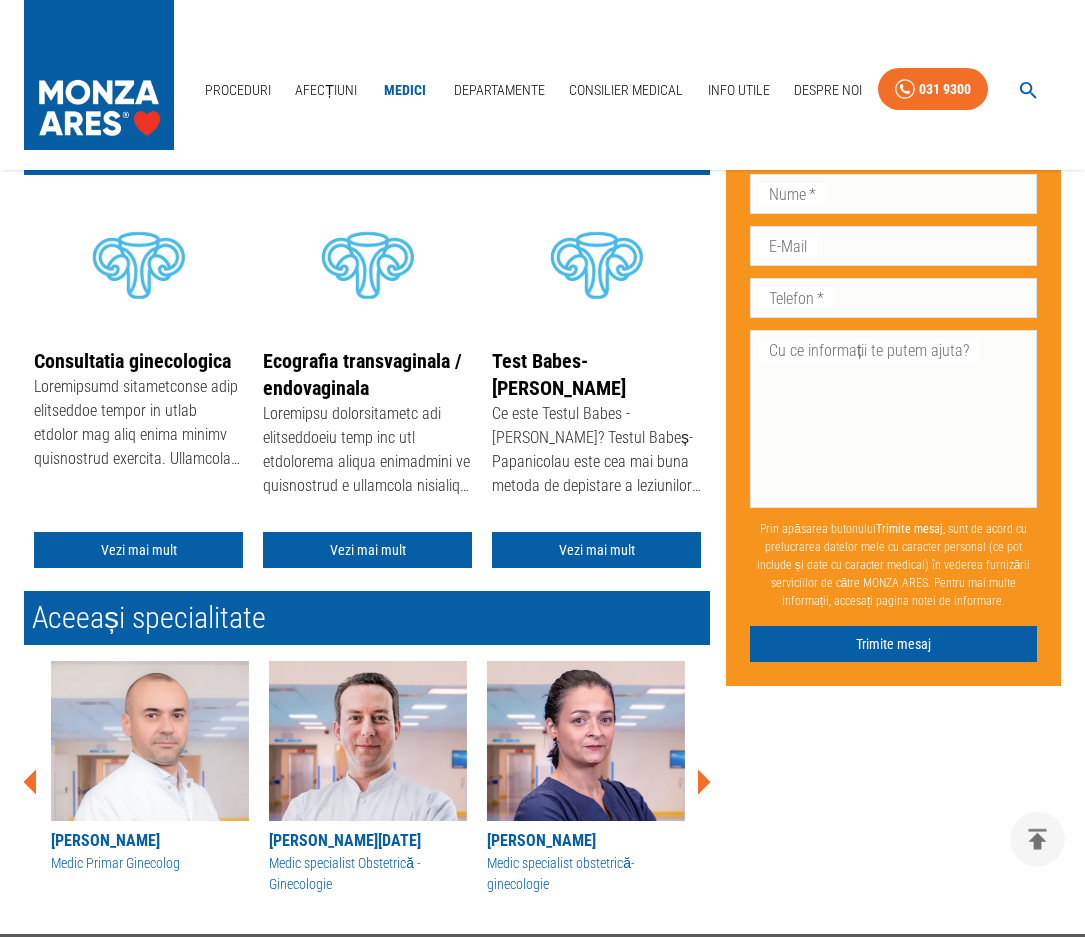 scroll, scrollTop: 510, scrollLeft: 0, axis: vertical 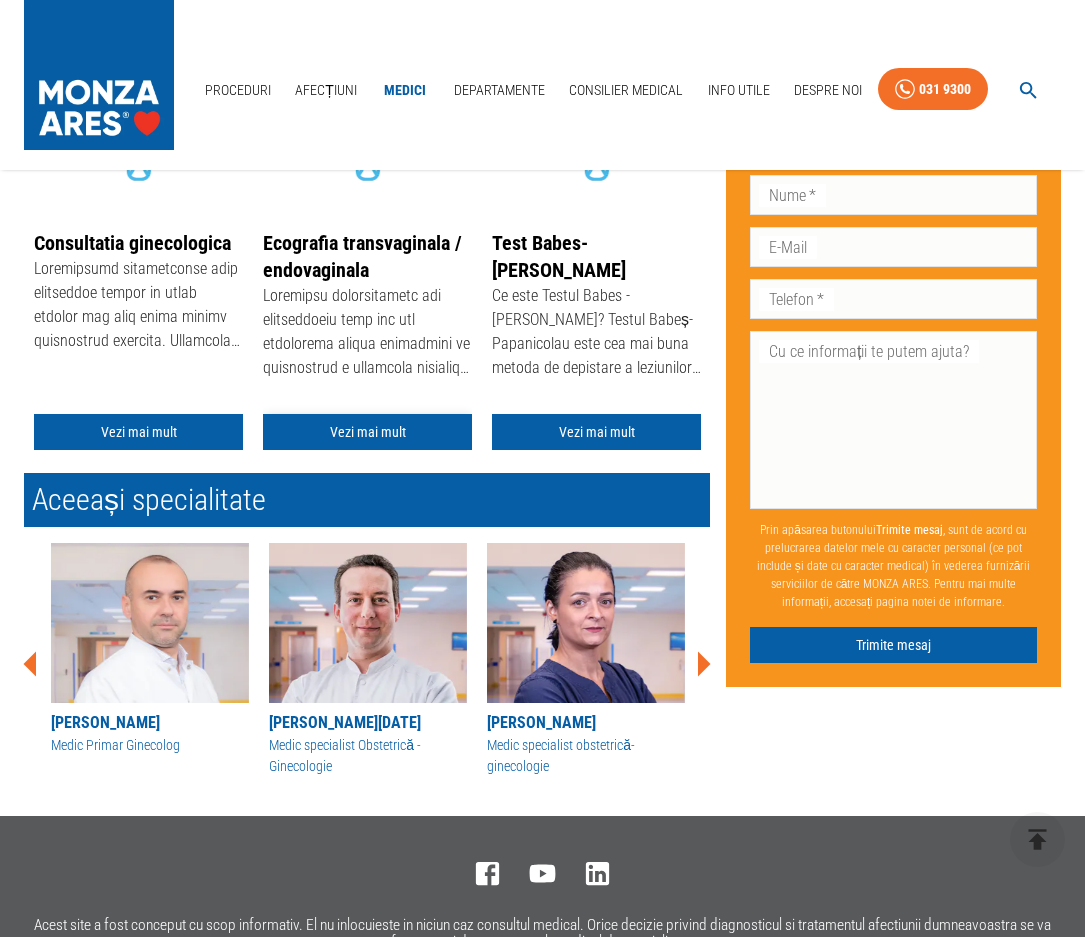 click on "Vezi mai mult" at bounding box center (367, 432) 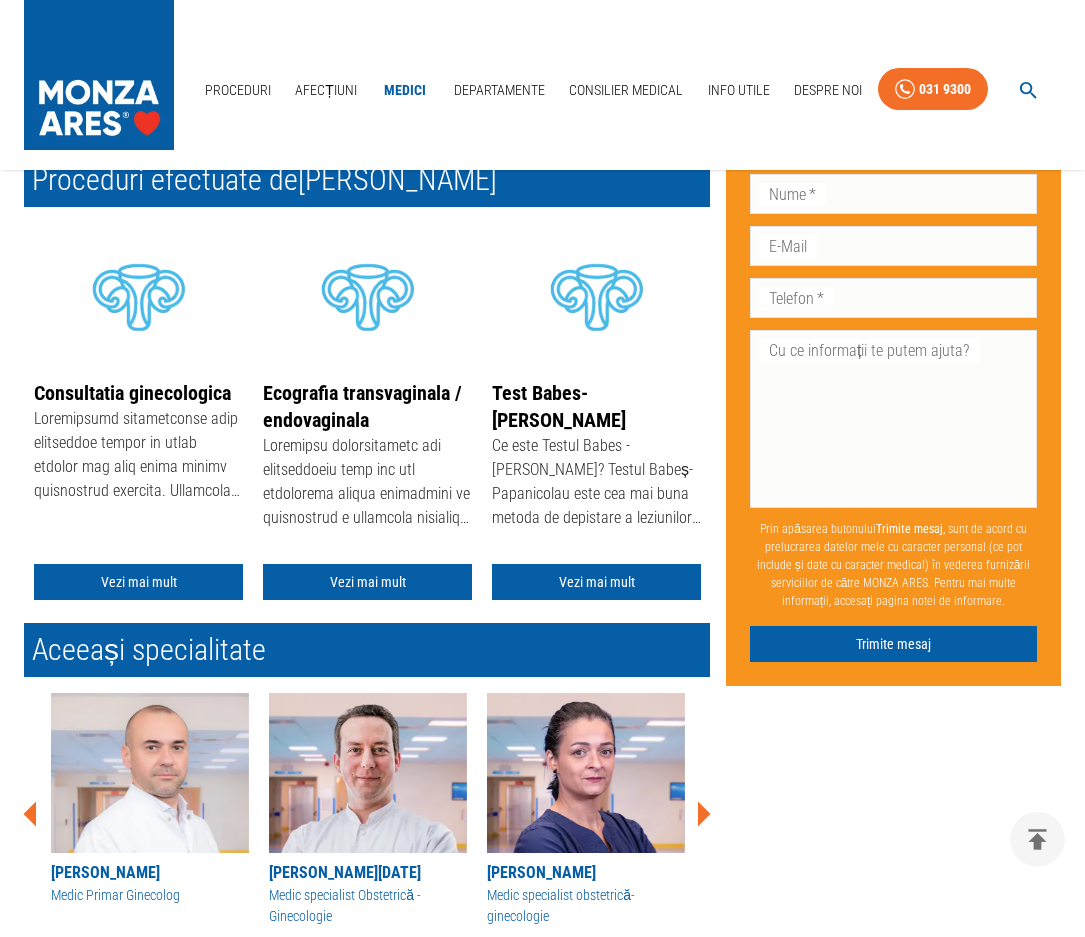 scroll, scrollTop: 204, scrollLeft: 0, axis: vertical 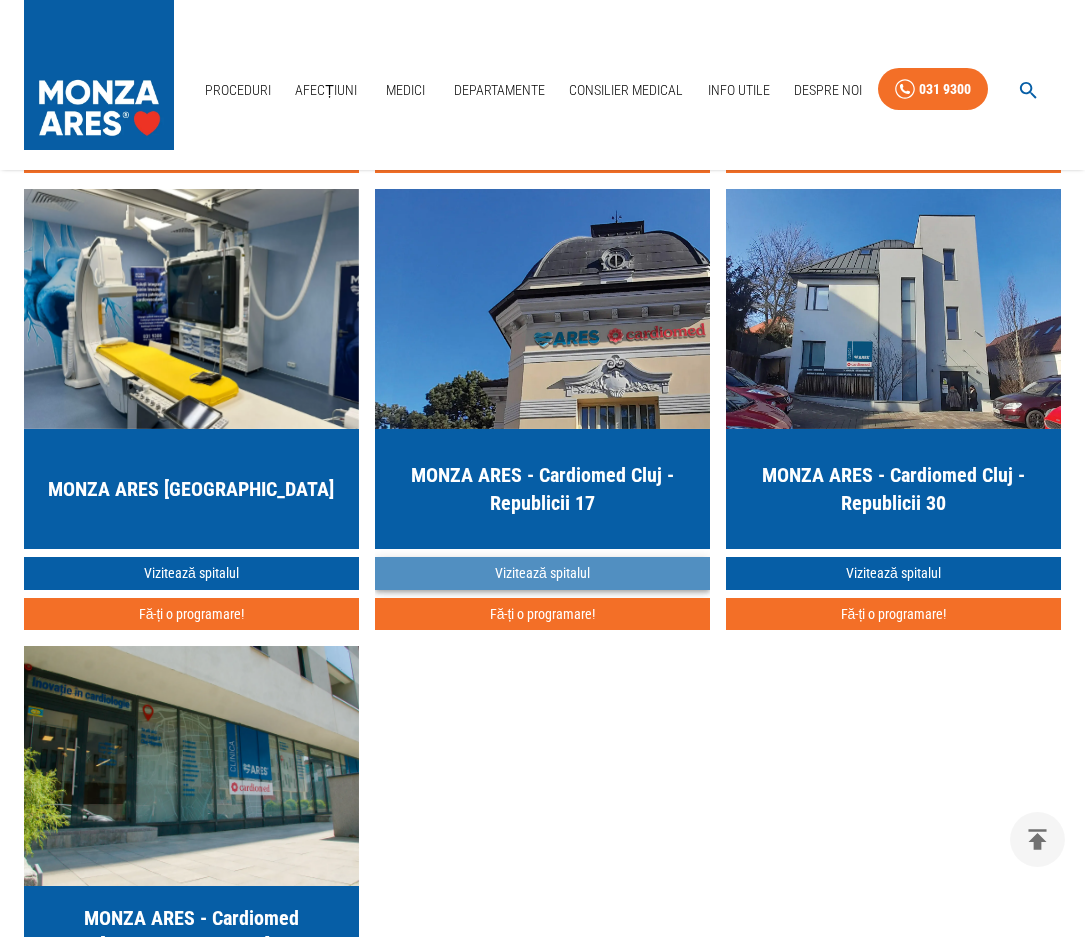 click on "Vizitează spitalul" at bounding box center [542, 573] 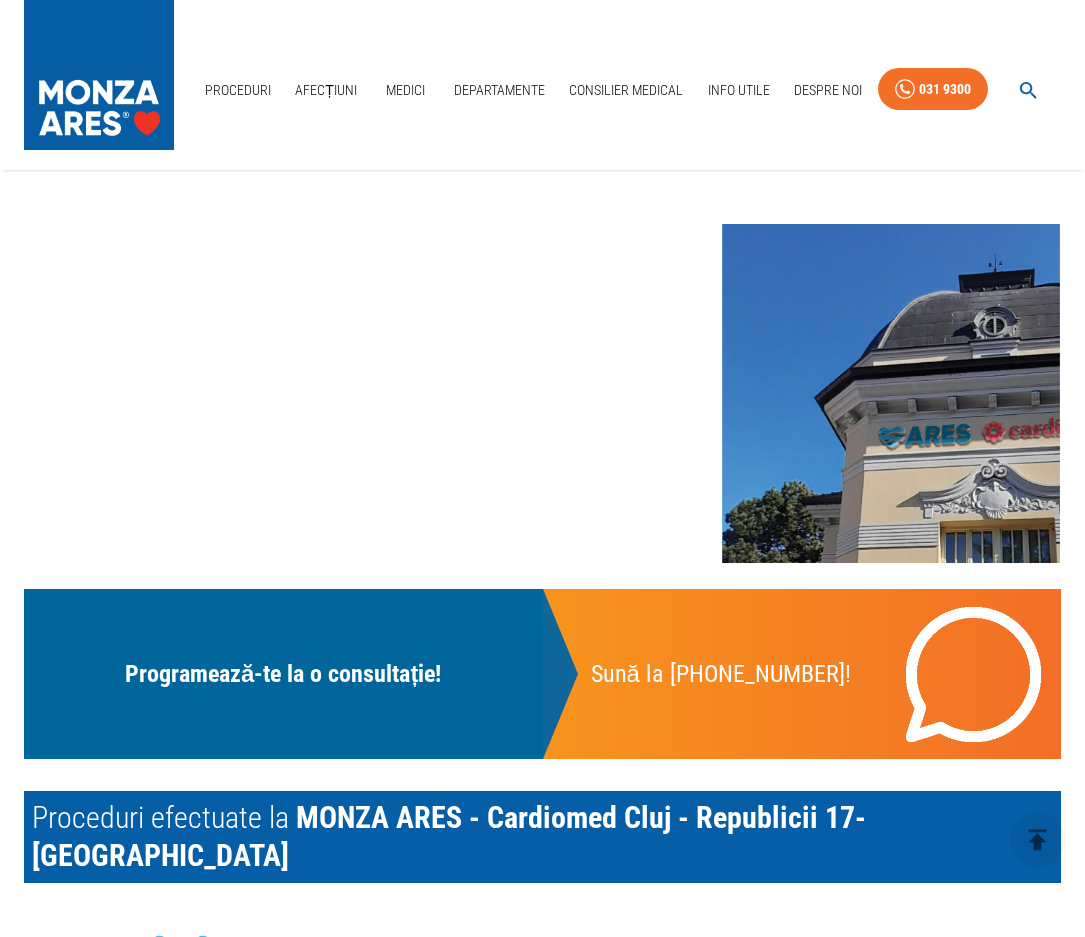 scroll, scrollTop: 612, scrollLeft: 0, axis: vertical 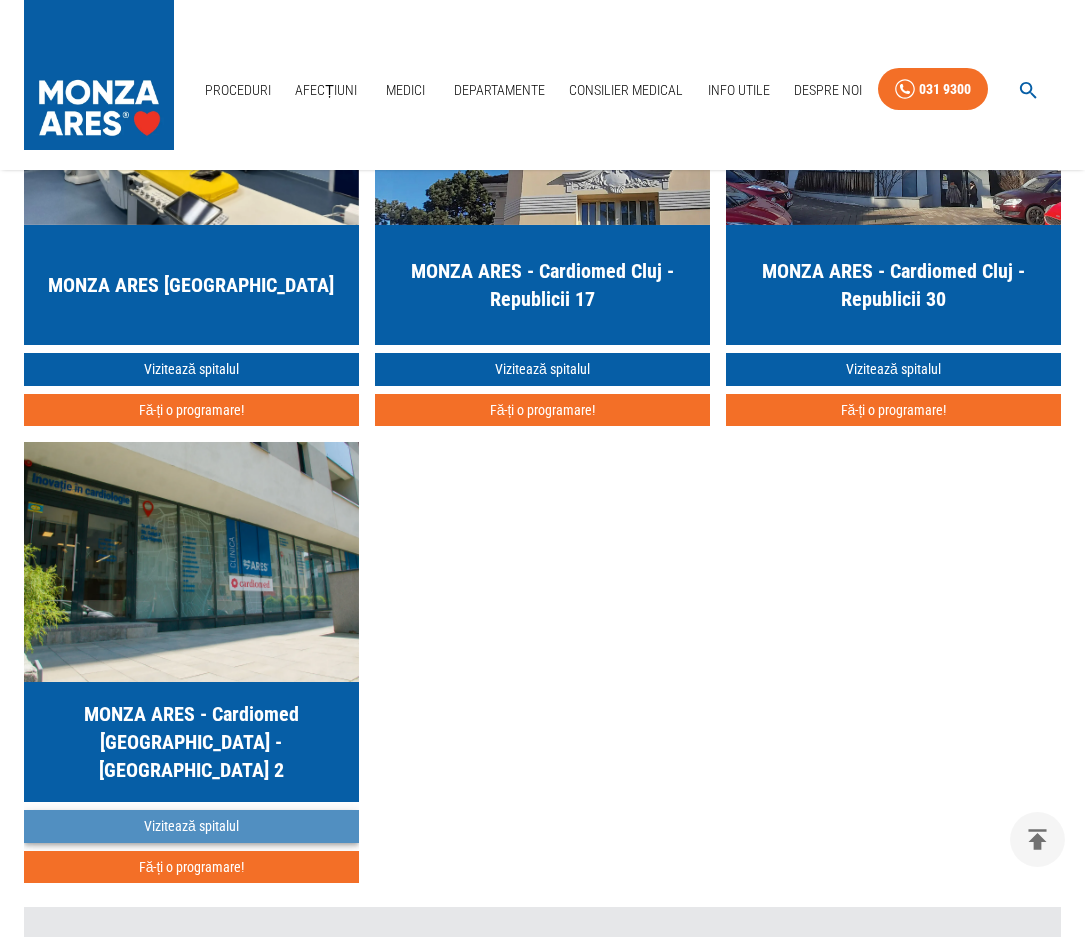 click on "Vizitează spitalul" at bounding box center [191, 826] 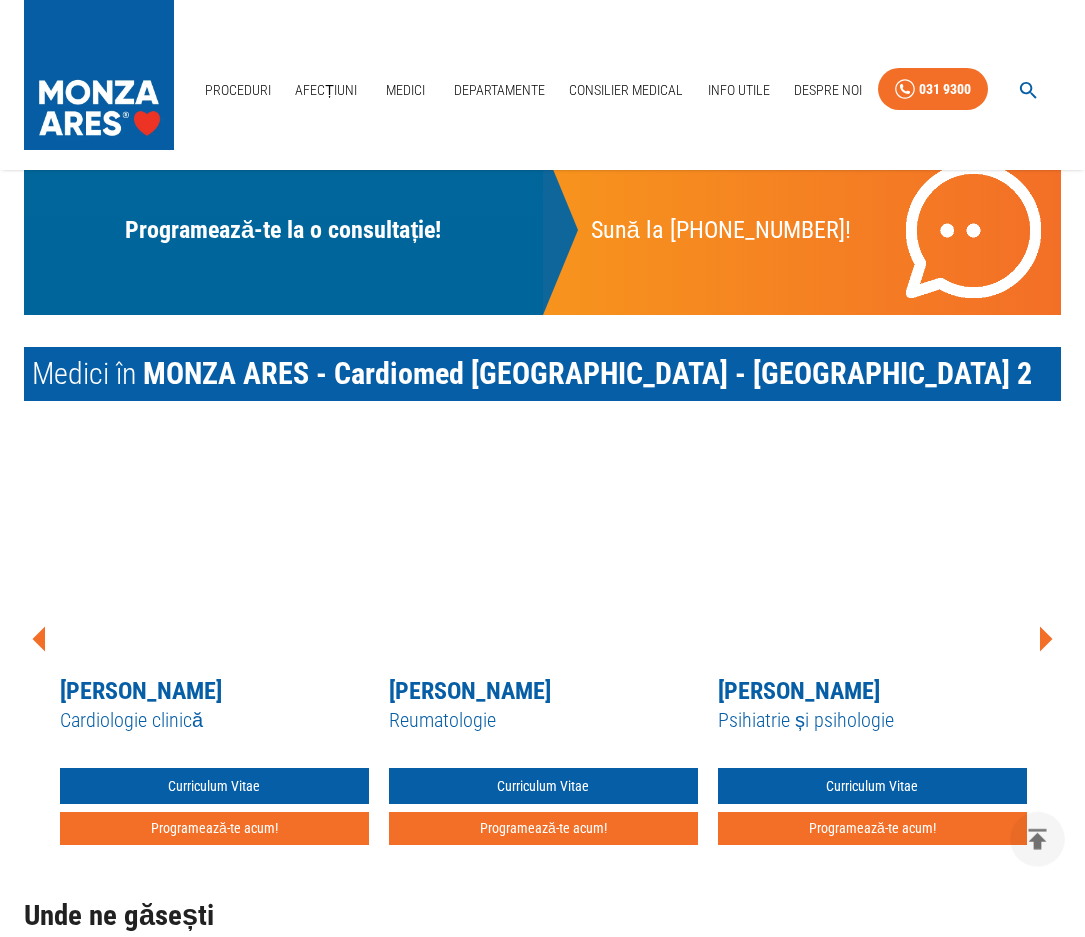scroll, scrollTop: 1020, scrollLeft: 0, axis: vertical 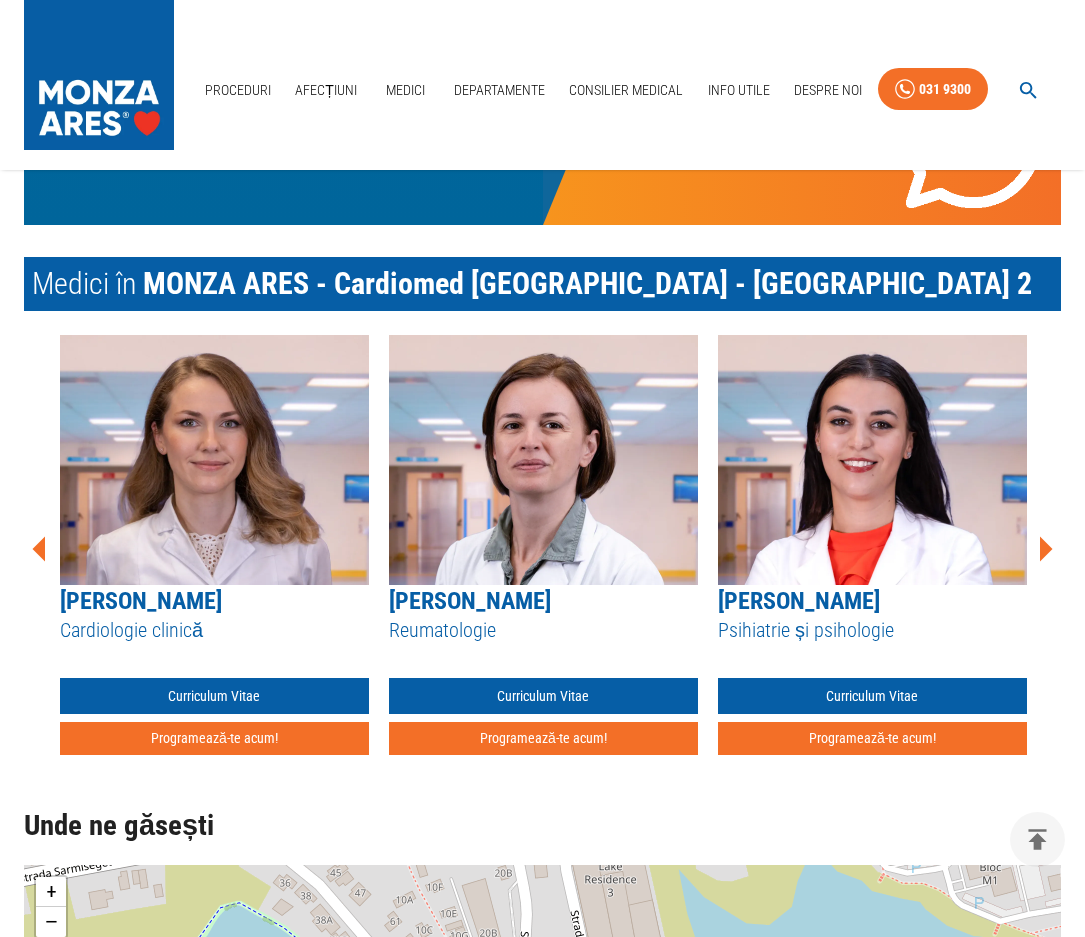 click 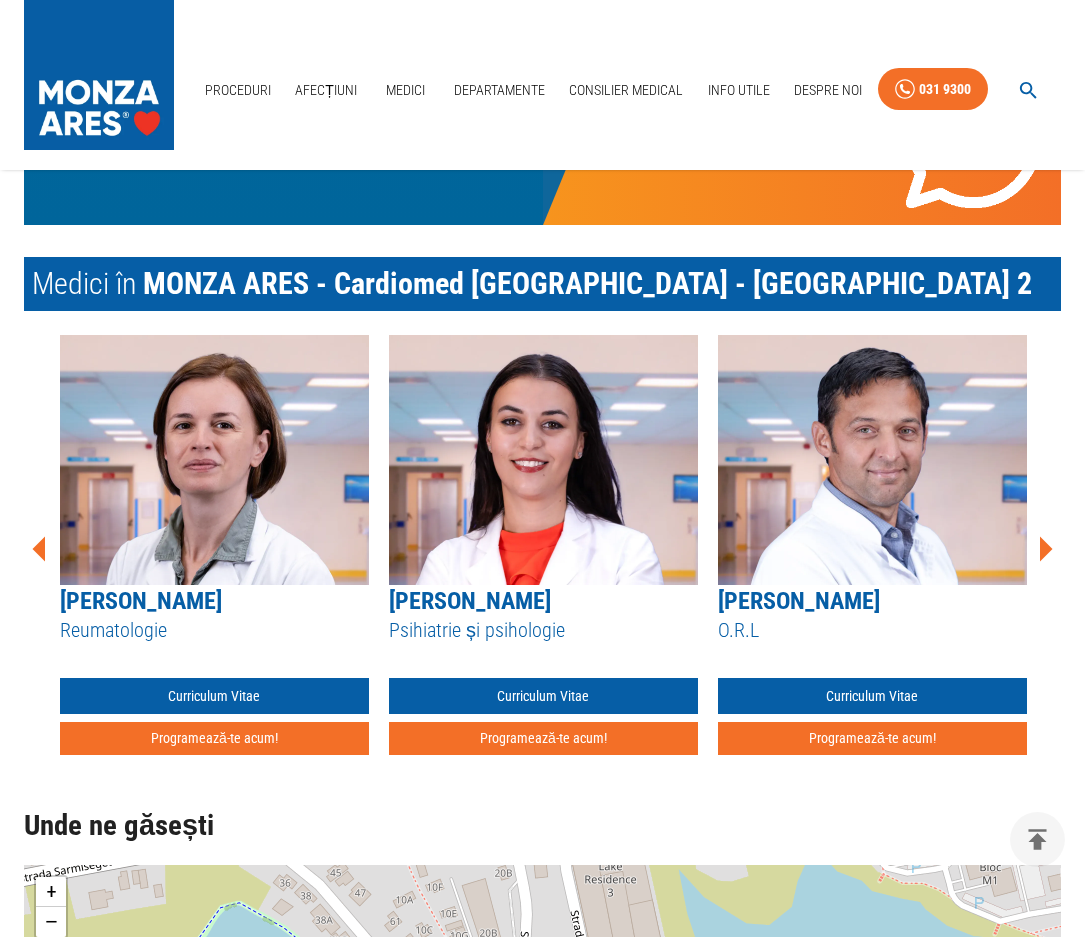 click 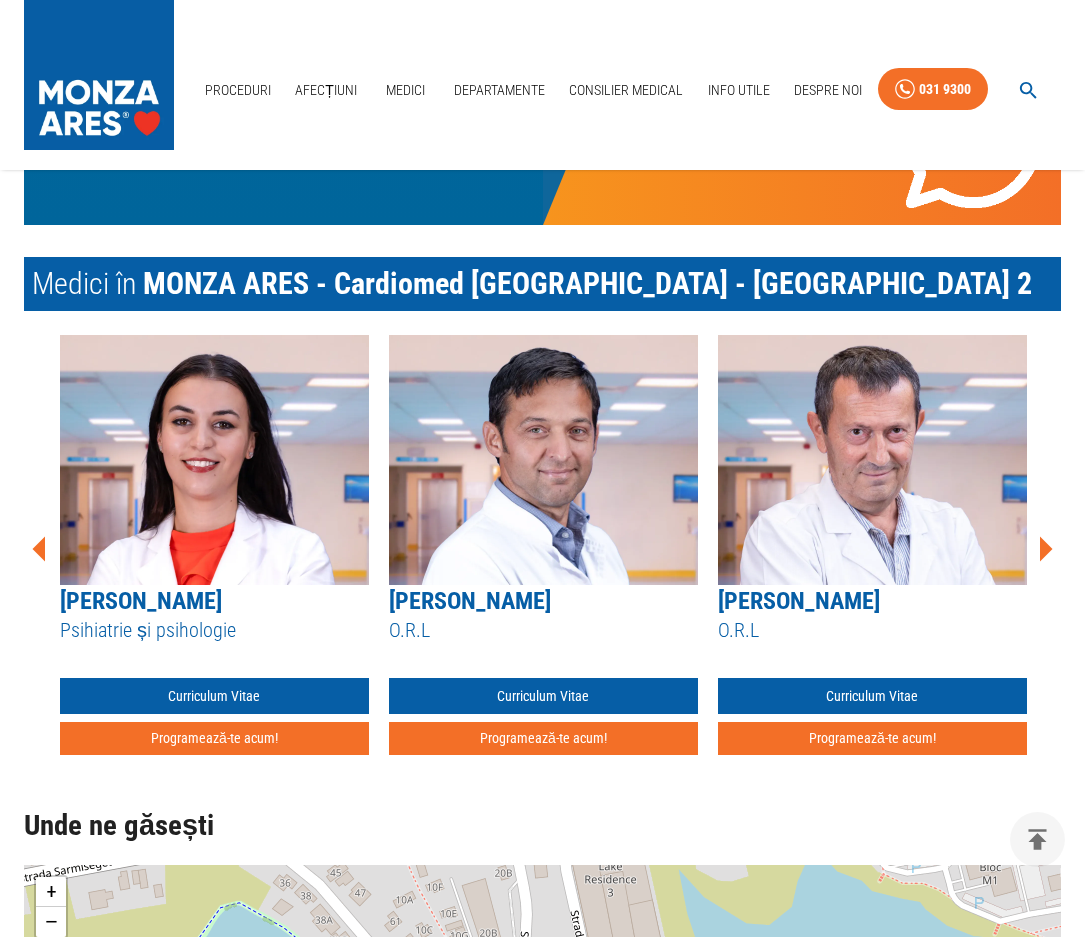 click 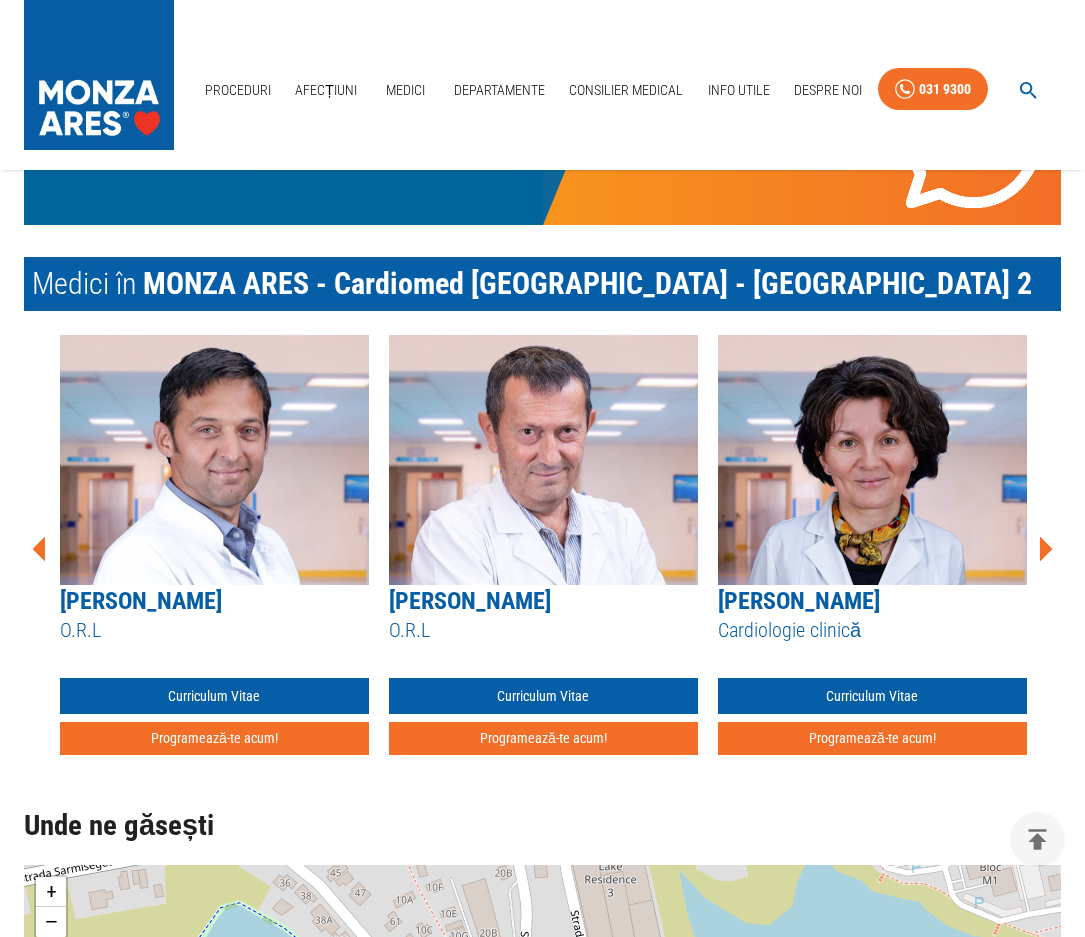 click 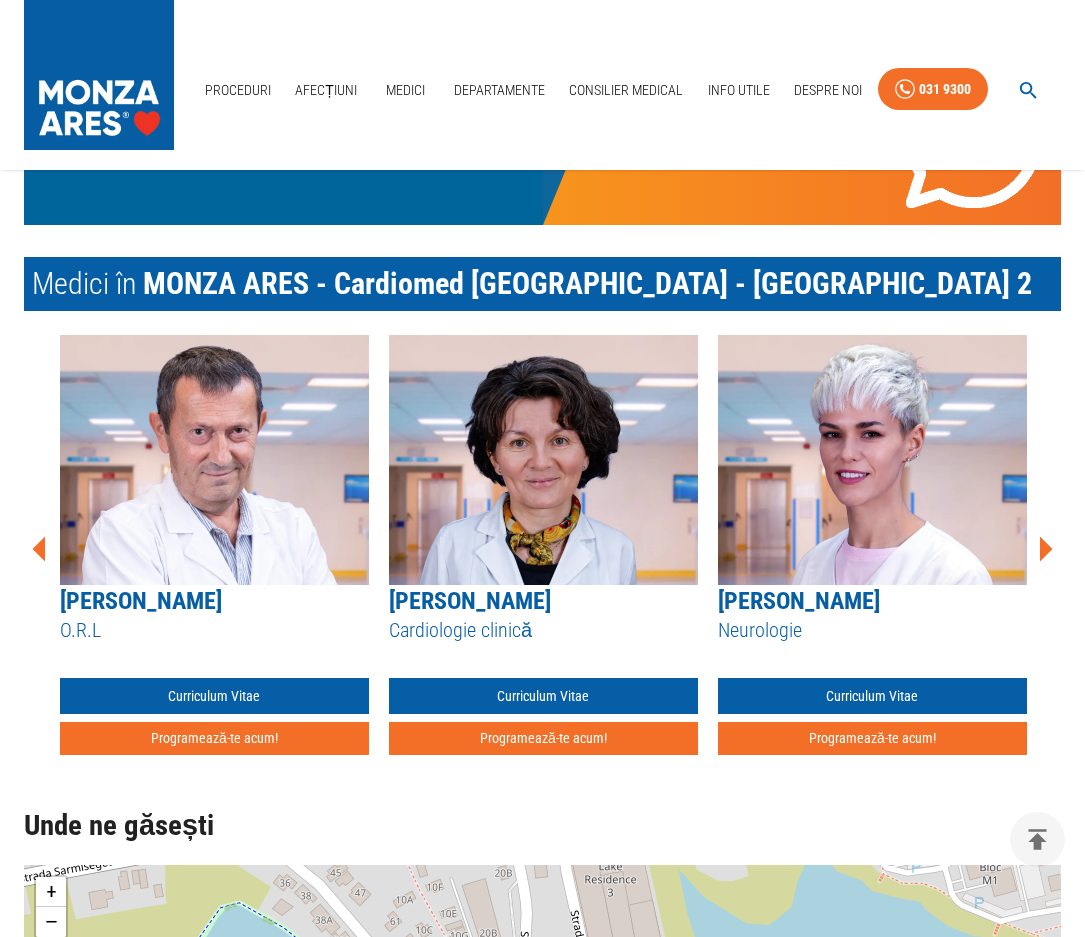 click 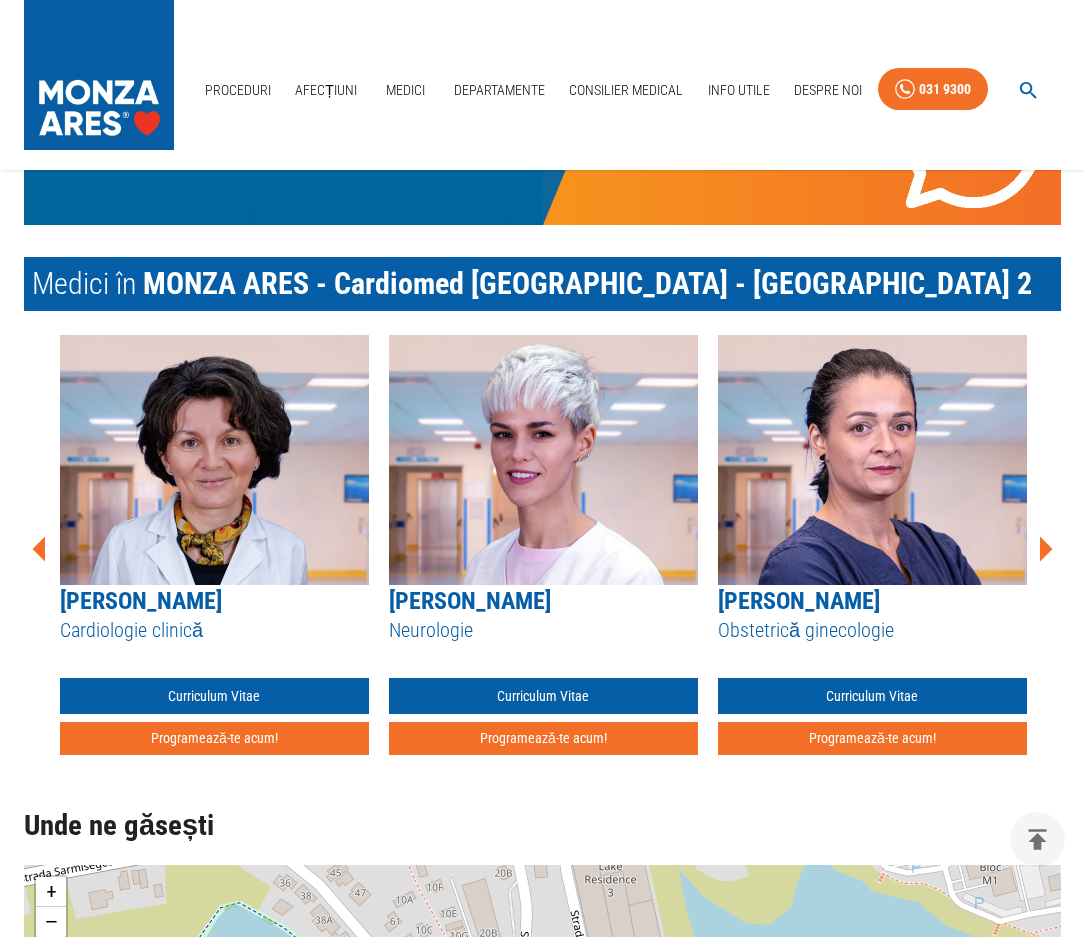 click 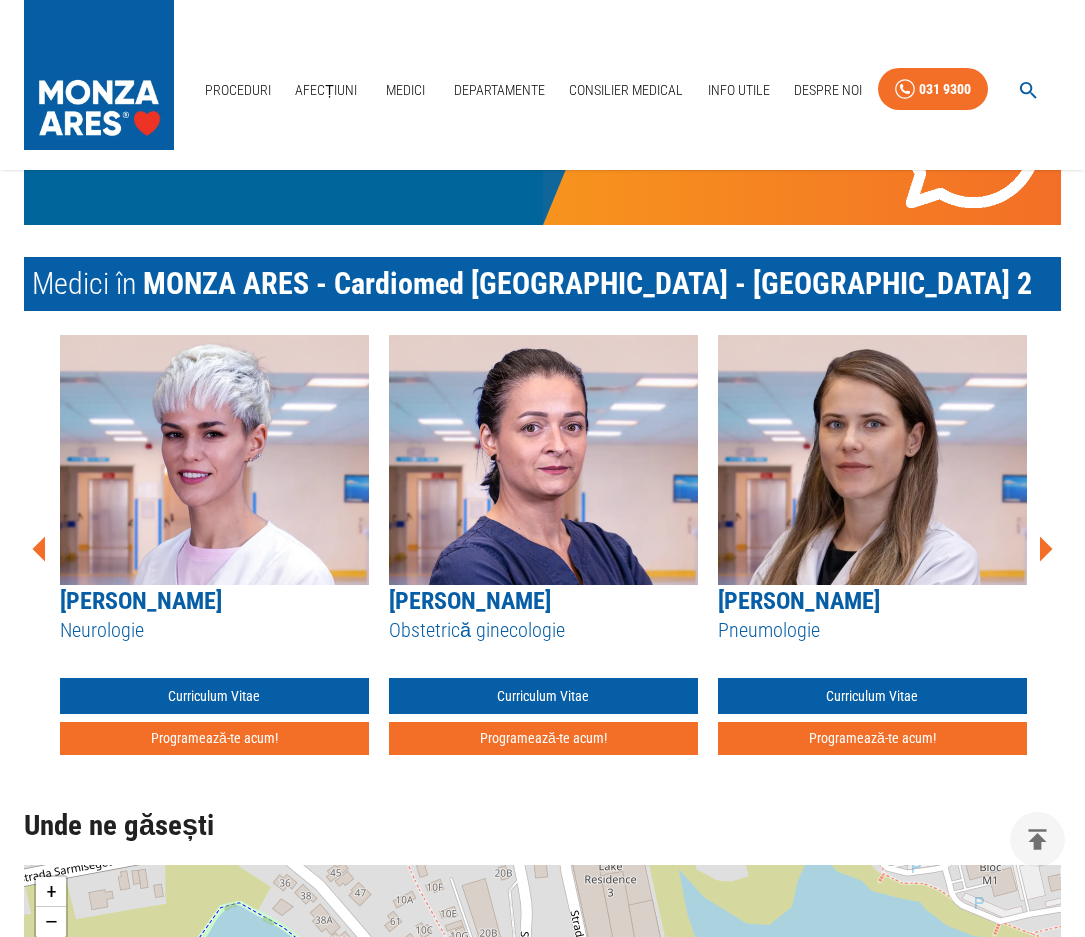 click 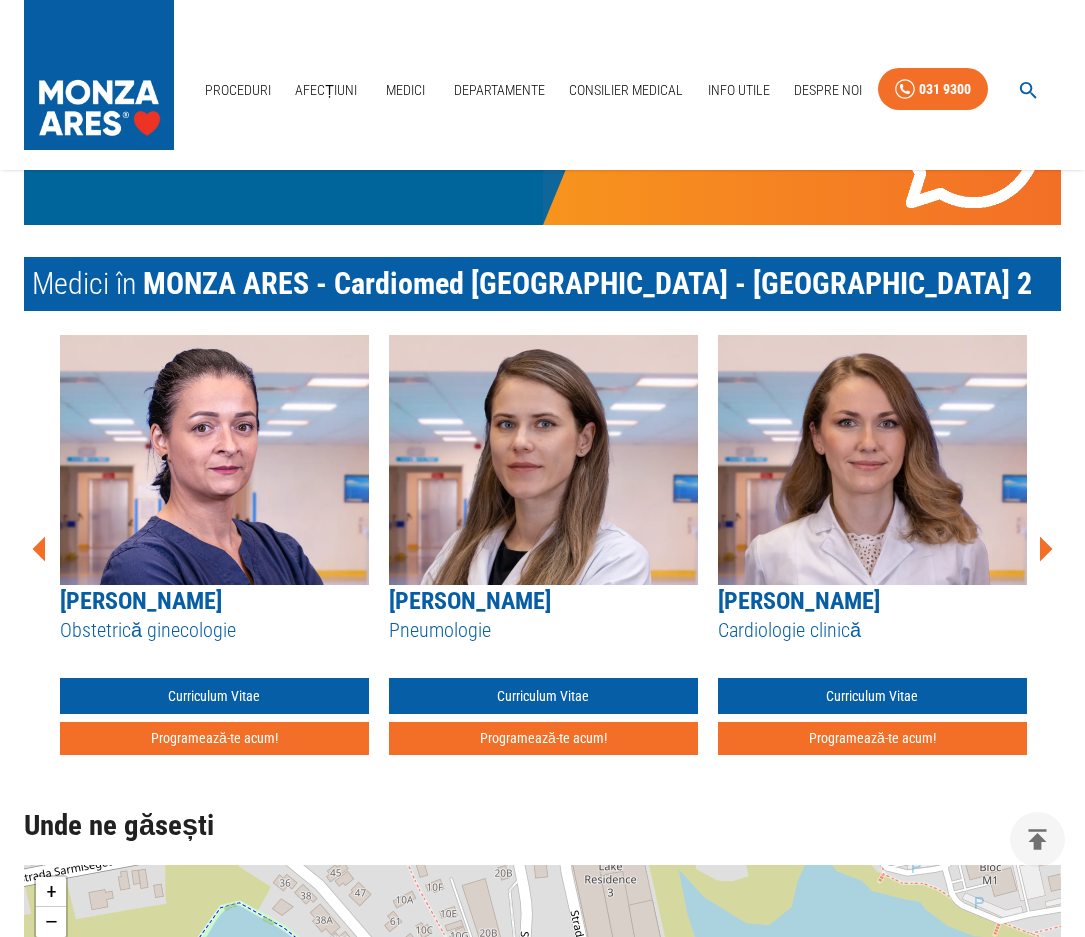 click 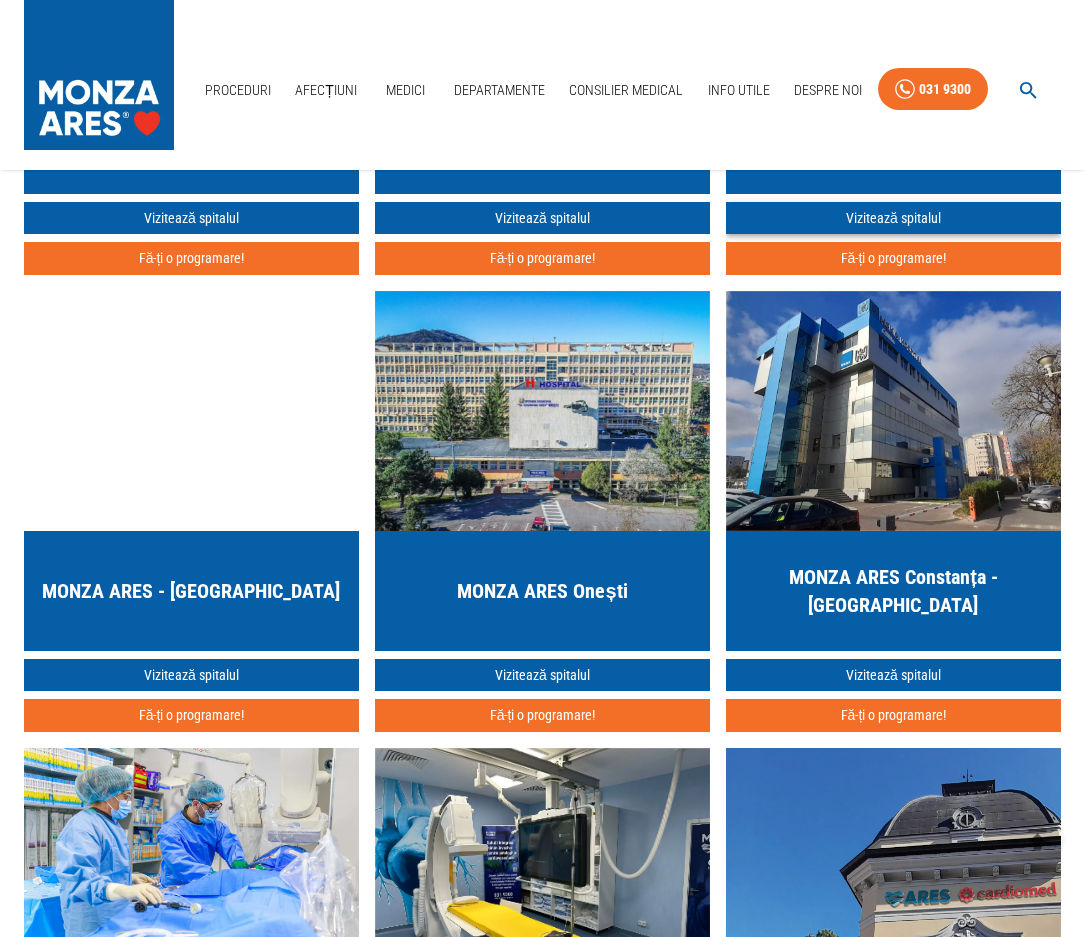 scroll, scrollTop: 2448, scrollLeft: 0, axis: vertical 